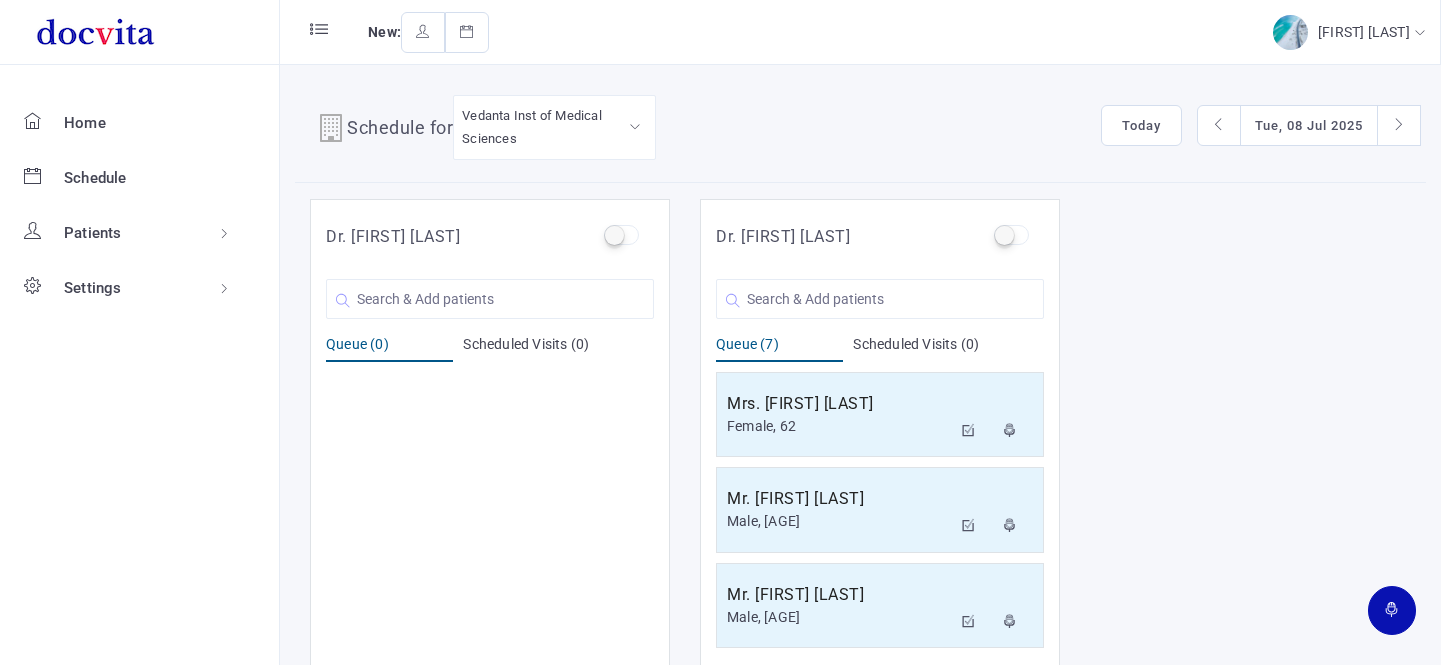 scroll, scrollTop: 0, scrollLeft: 0, axis: both 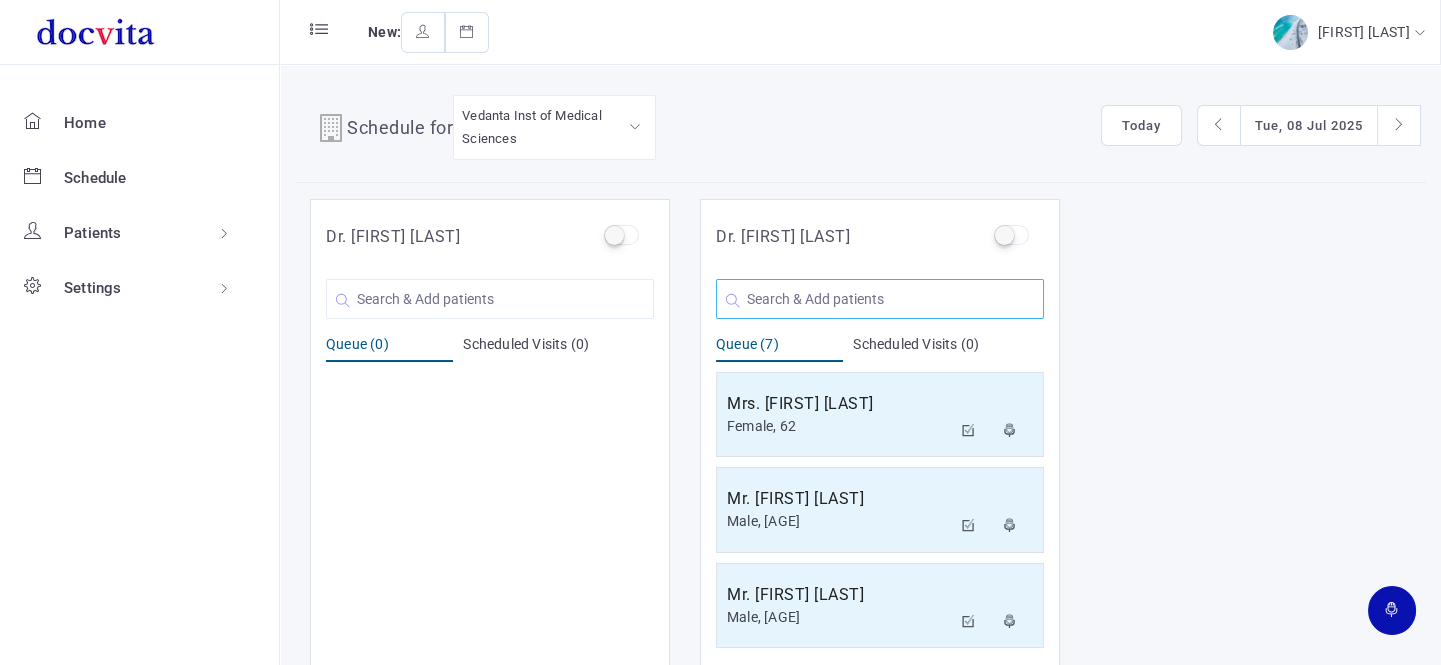 click at bounding box center [490, 299] 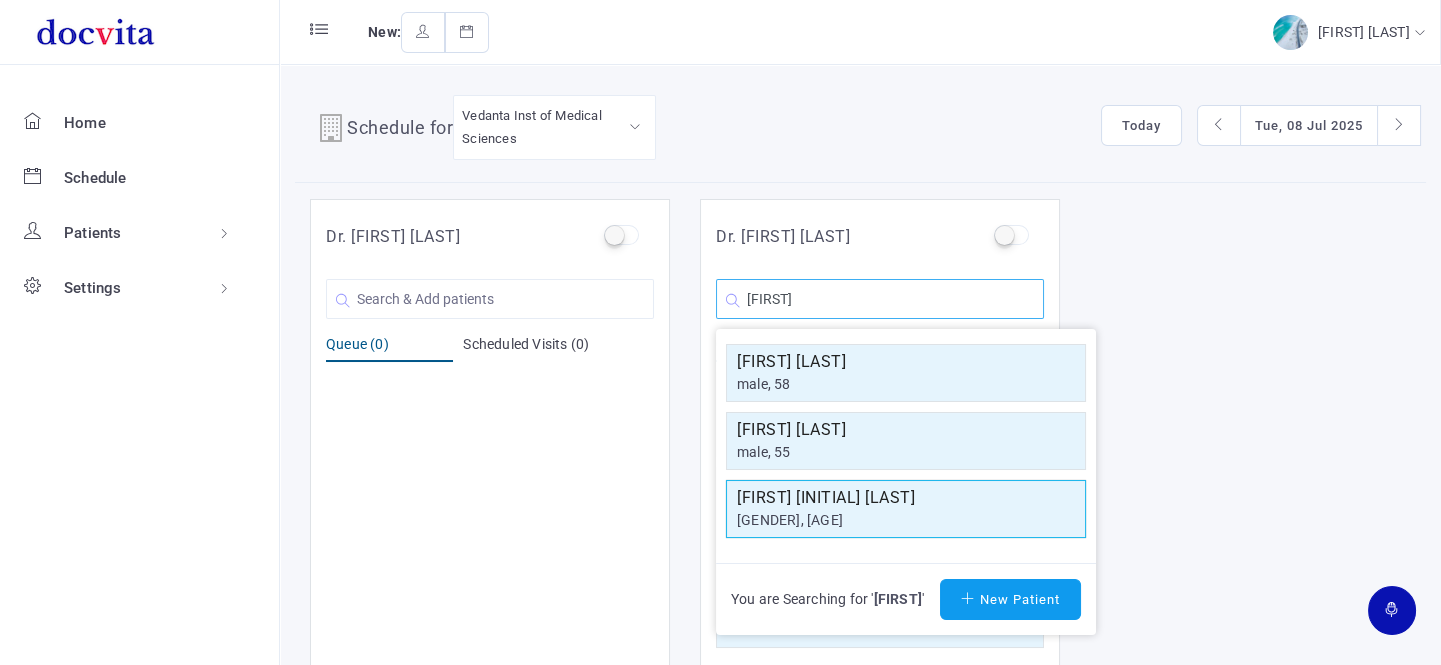 type on "[FIRST]" 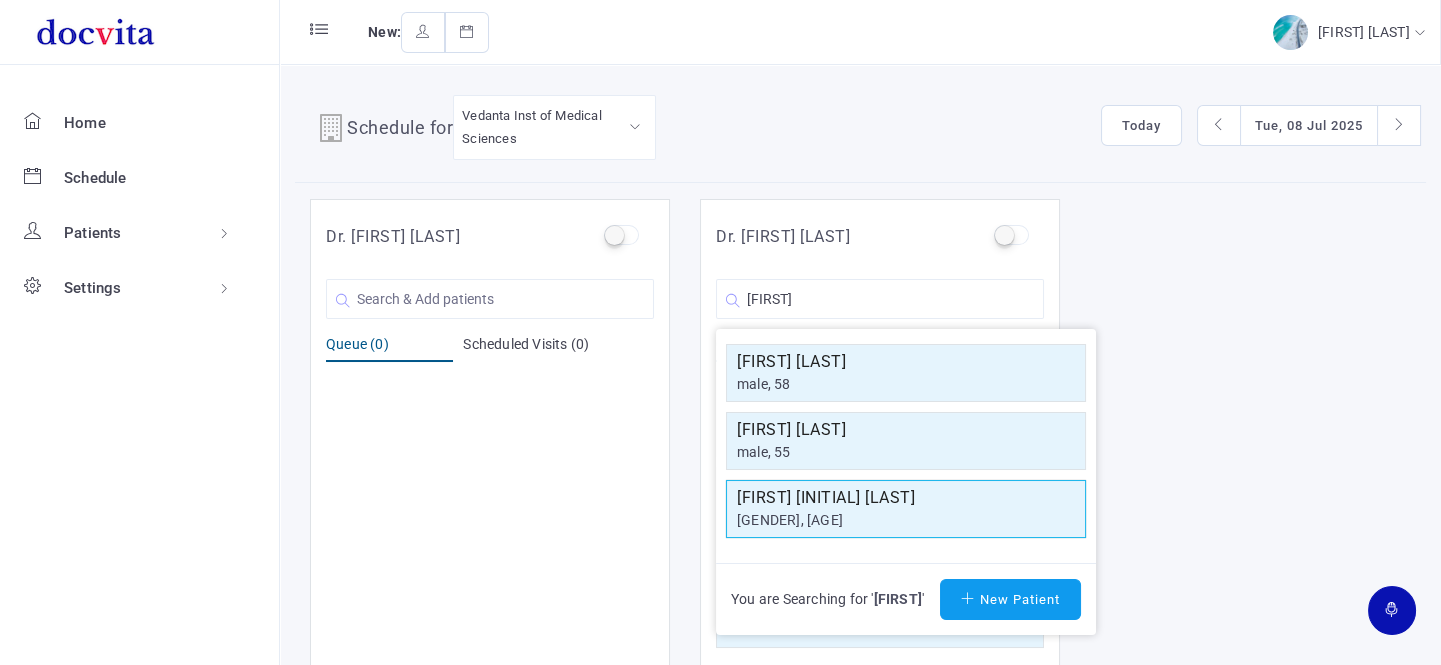 click on "[FIRST] [INITIAL] [LAST]" at bounding box center [906, 362] 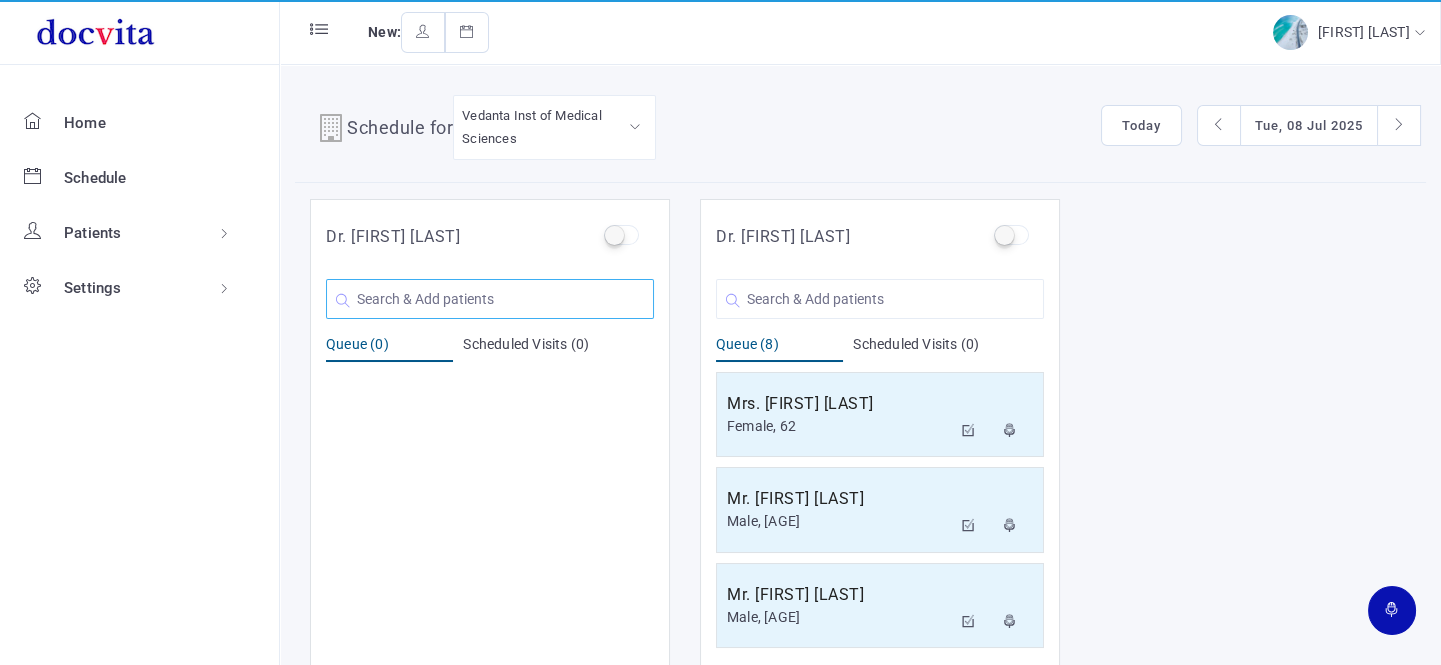 click at bounding box center [490, 299] 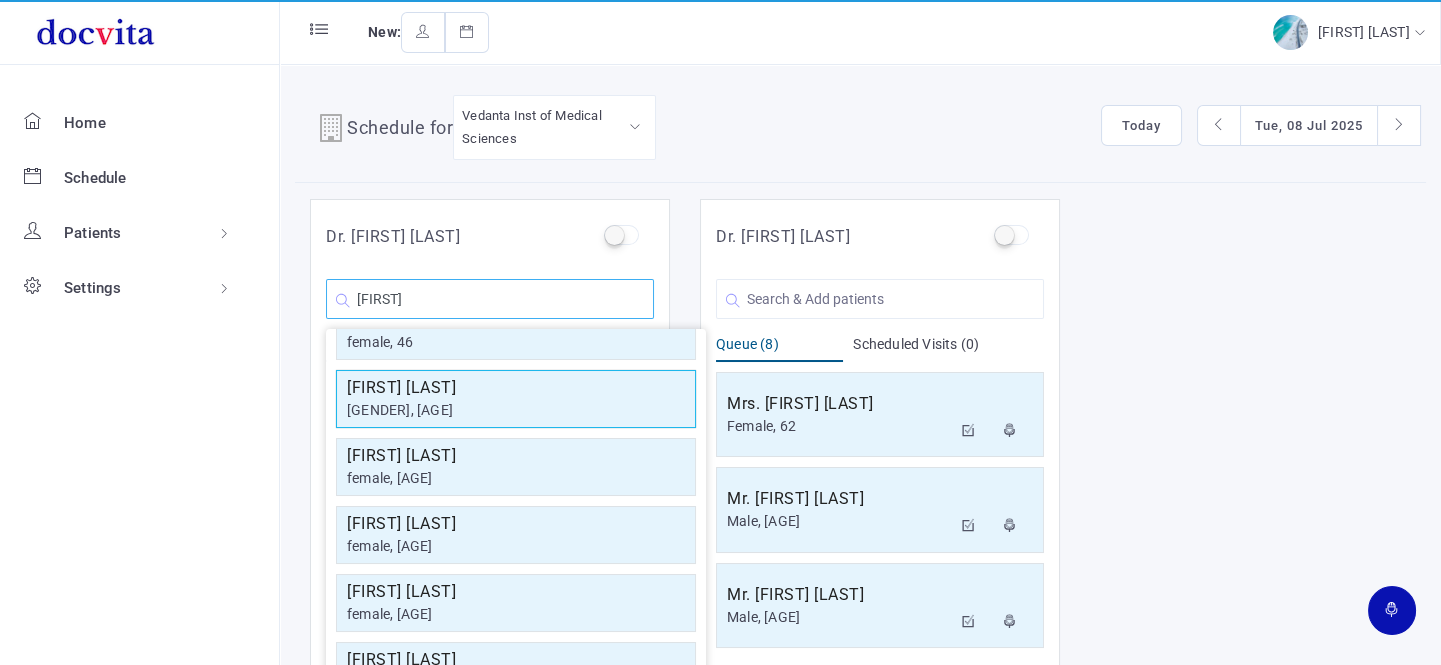 scroll, scrollTop: 0, scrollLeft: 0, axis: both 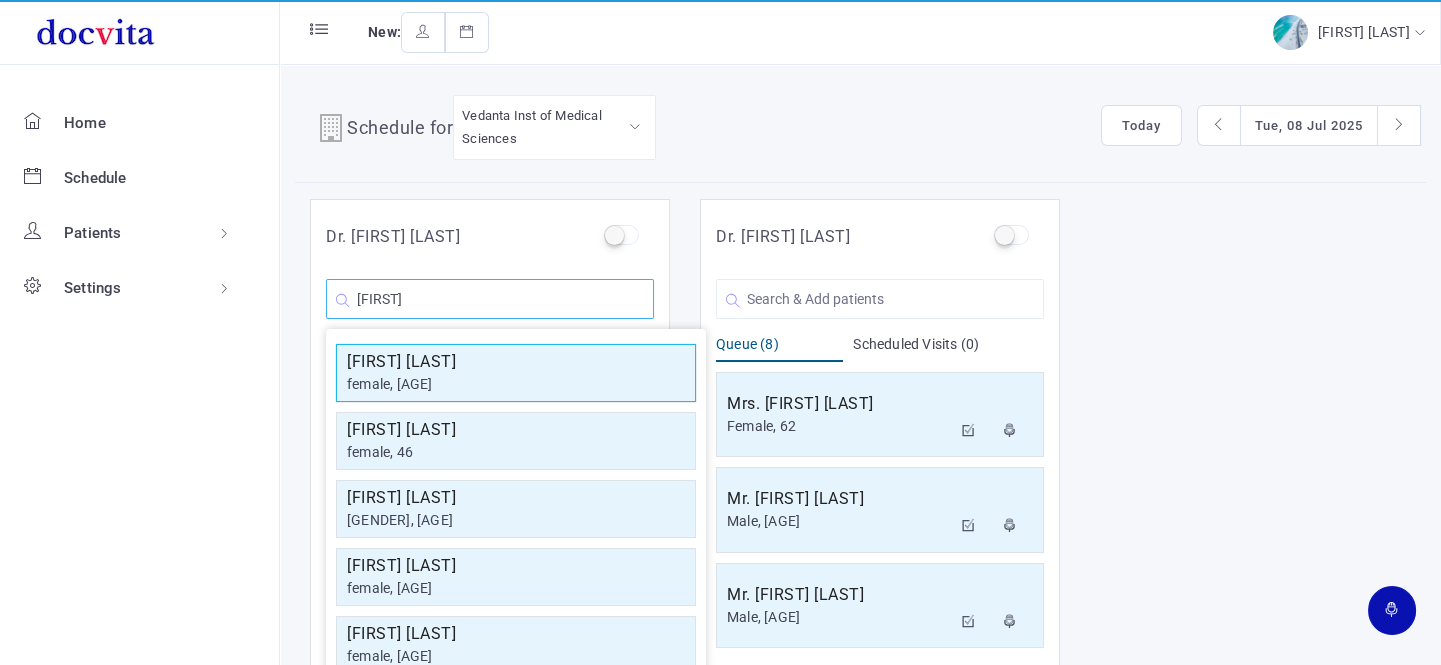 type on "[FIRST]" 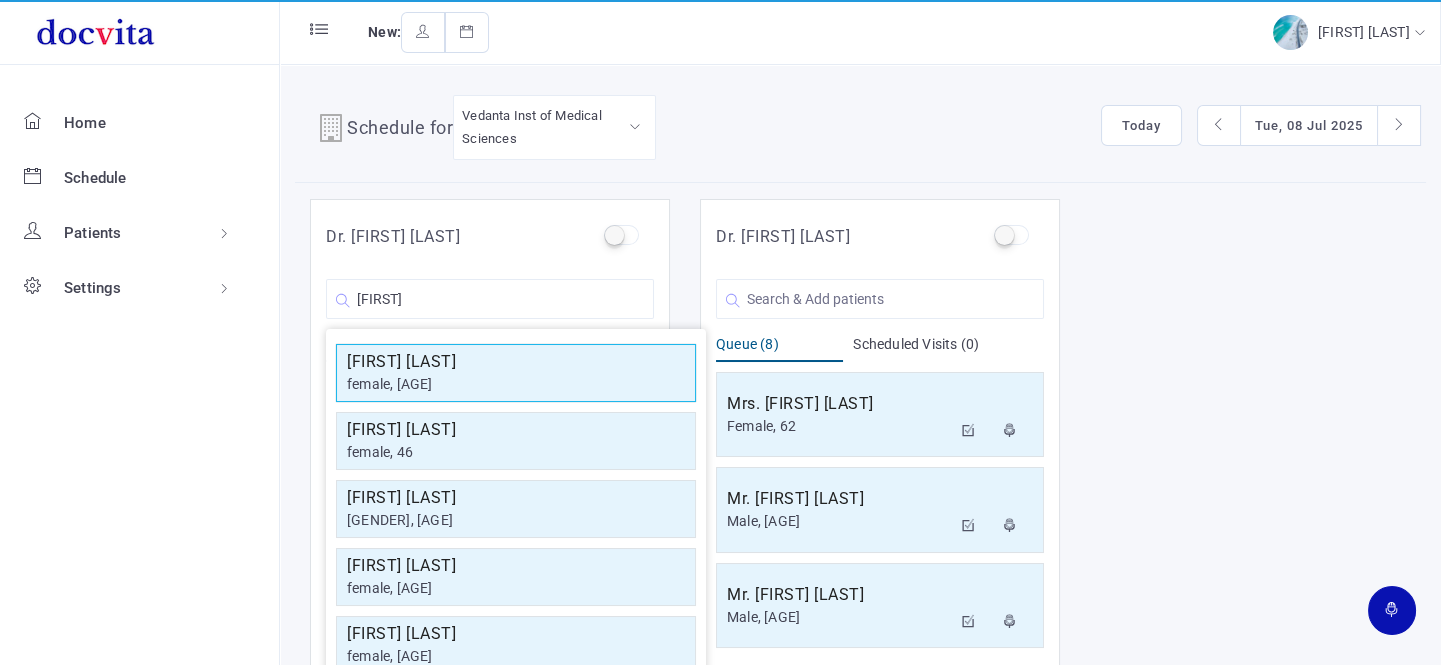 click on "[FIRST] [LAST]" at bounding box center (516, 362) 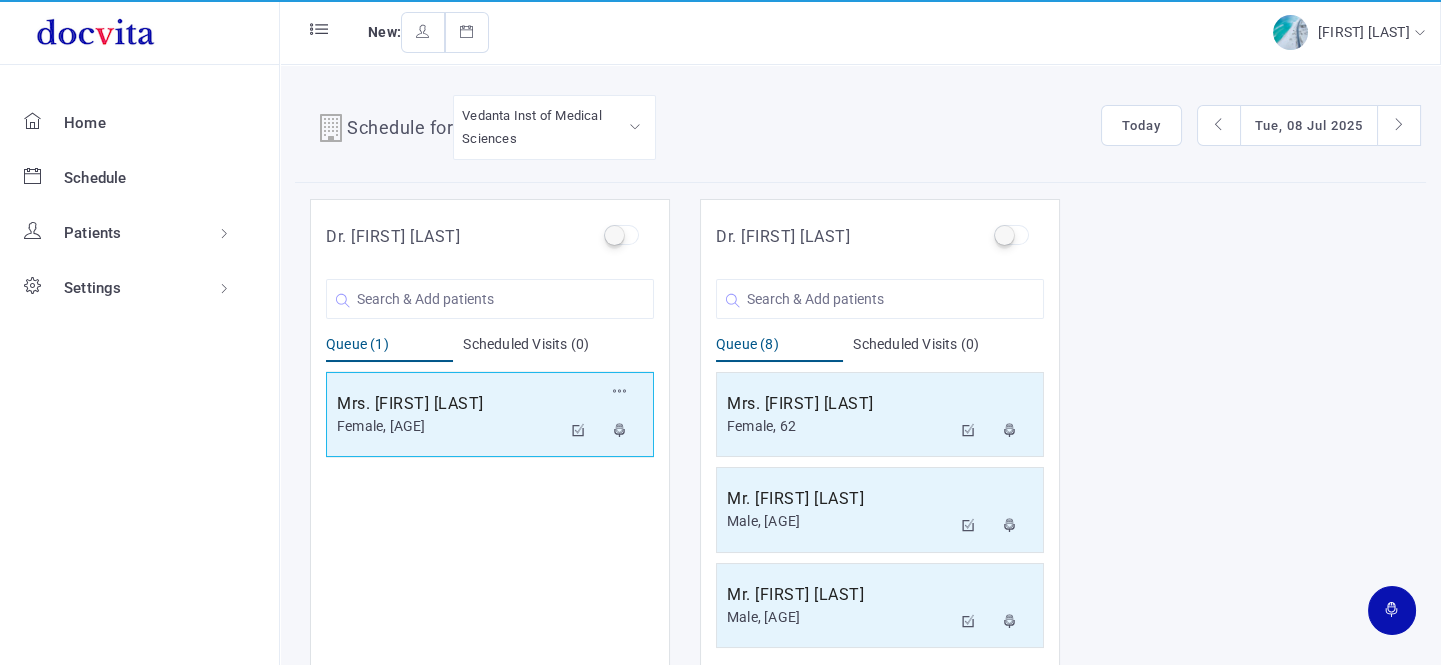 click on "Mrs. [FIRST] [LAST]" at bounding box center [449, 404] 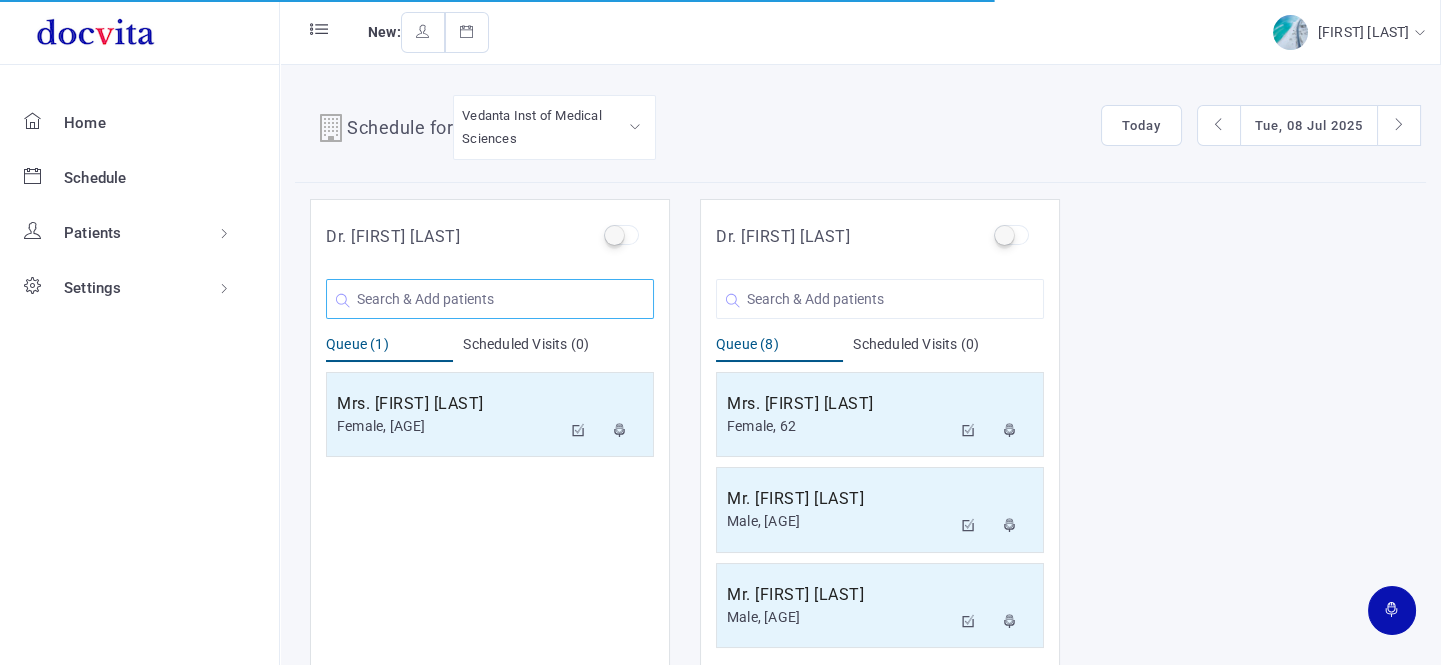 click at bounding box center [490, 299] 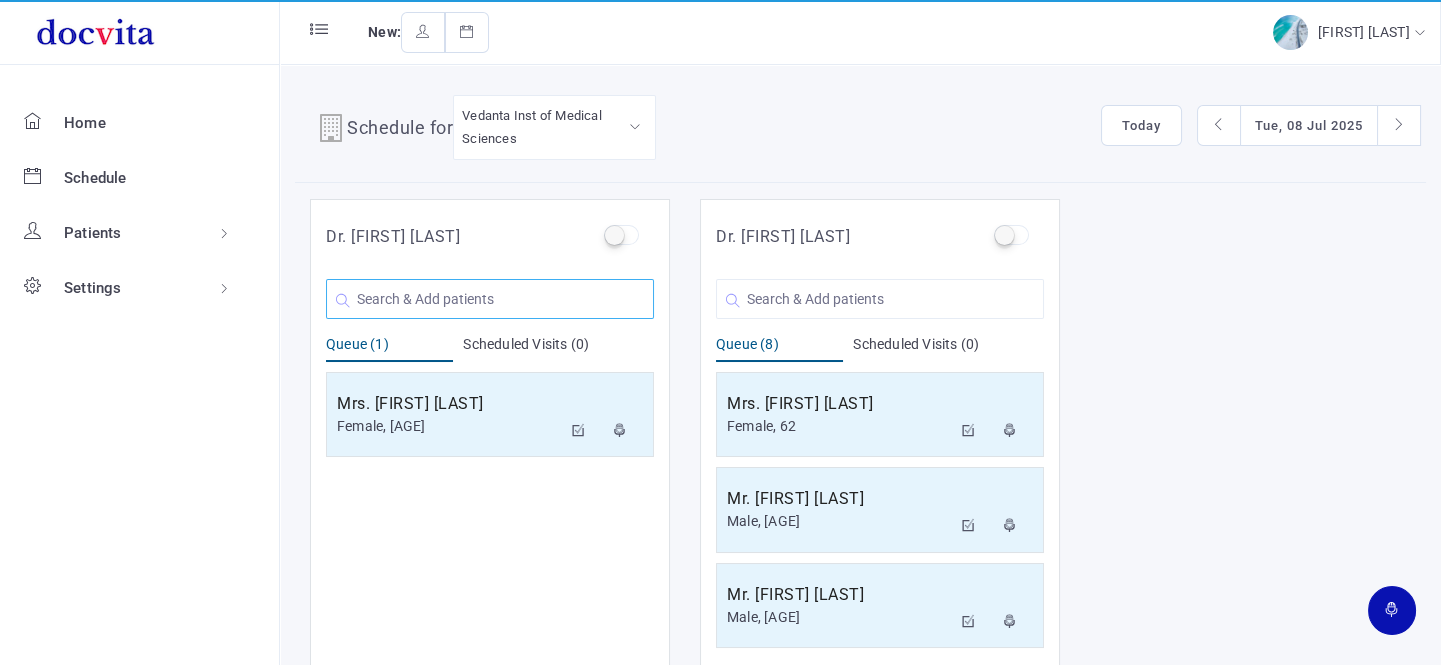 click at bounding box center (490, 299) 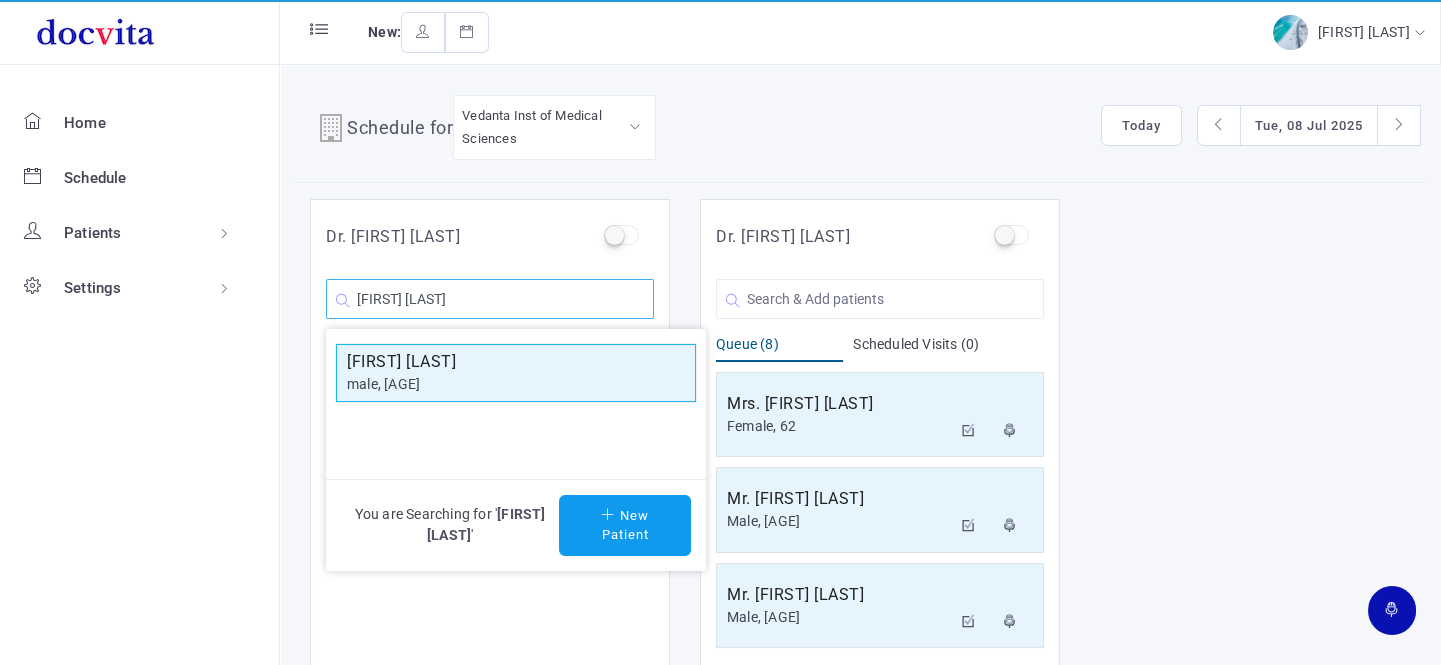 type on "[FIRST] [LAST]" 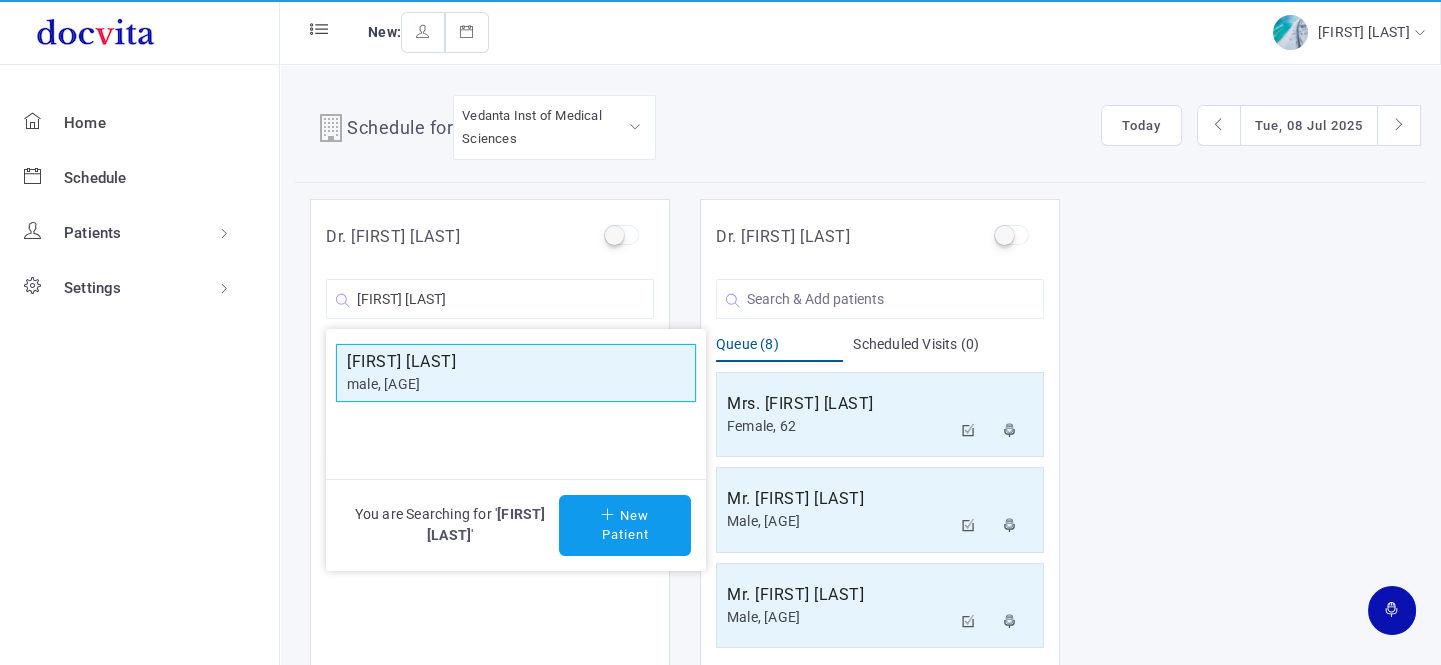 click on "male, [AGE]" at bounding box center [516, 384] 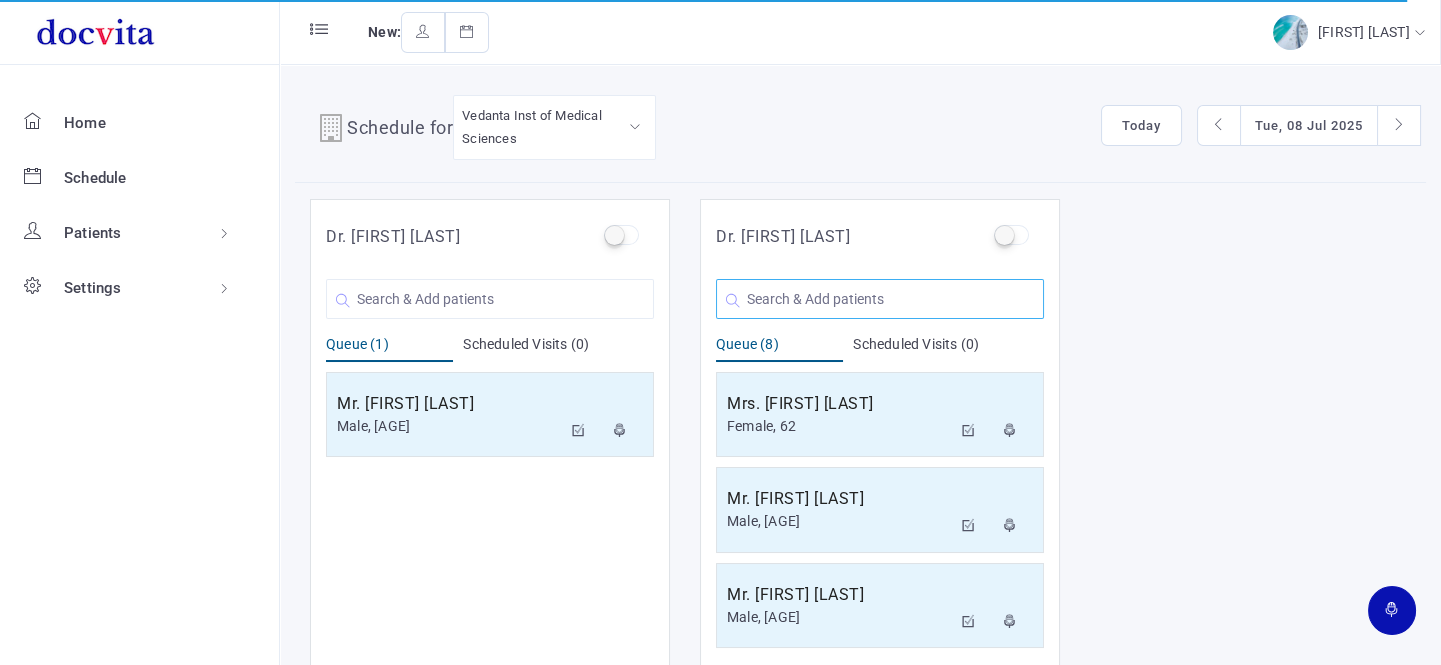 click at bounding box center [880, 299] 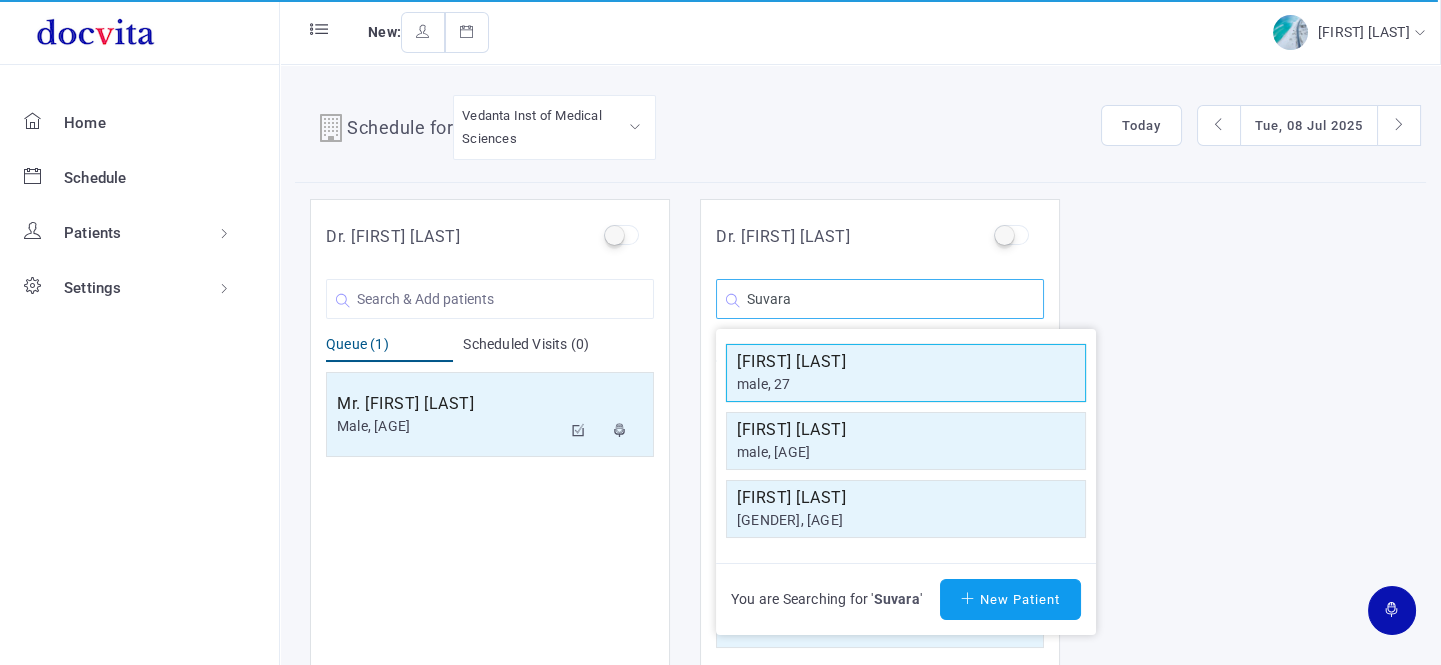 type on "Suvara" 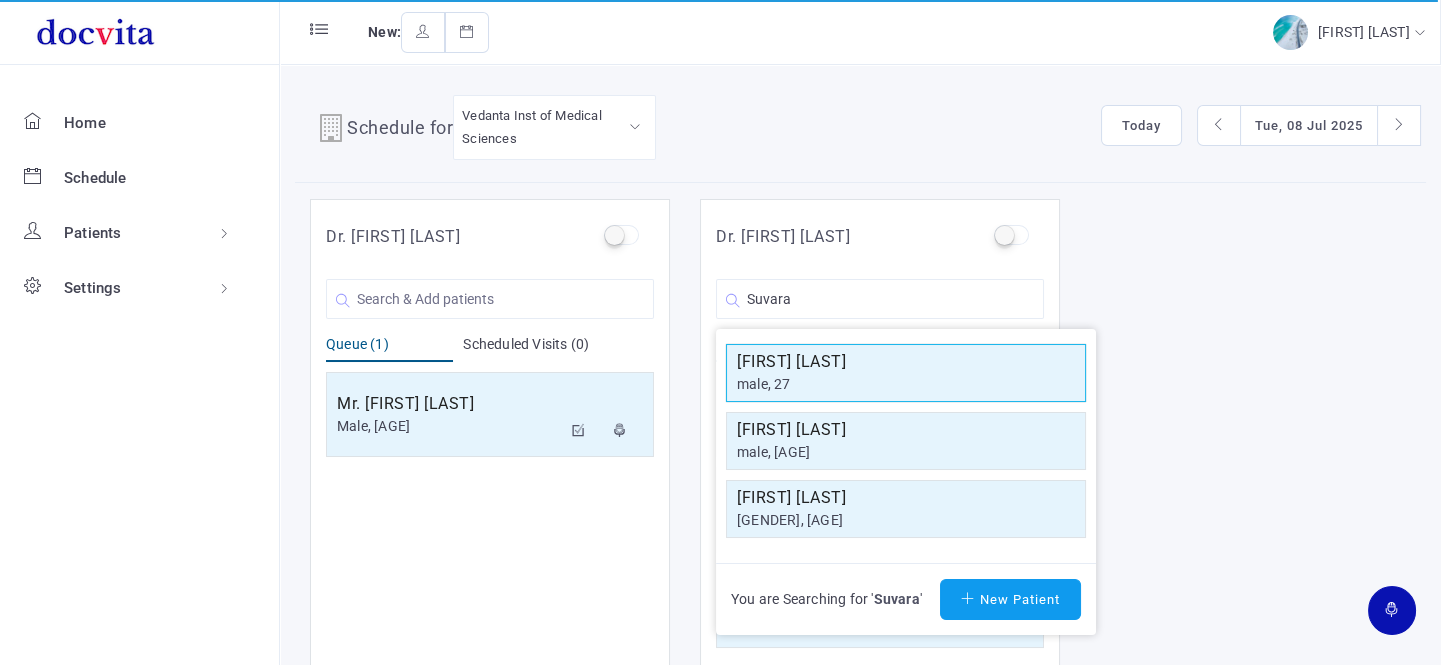 click on "male, 27" at bounding box center (906, 384) 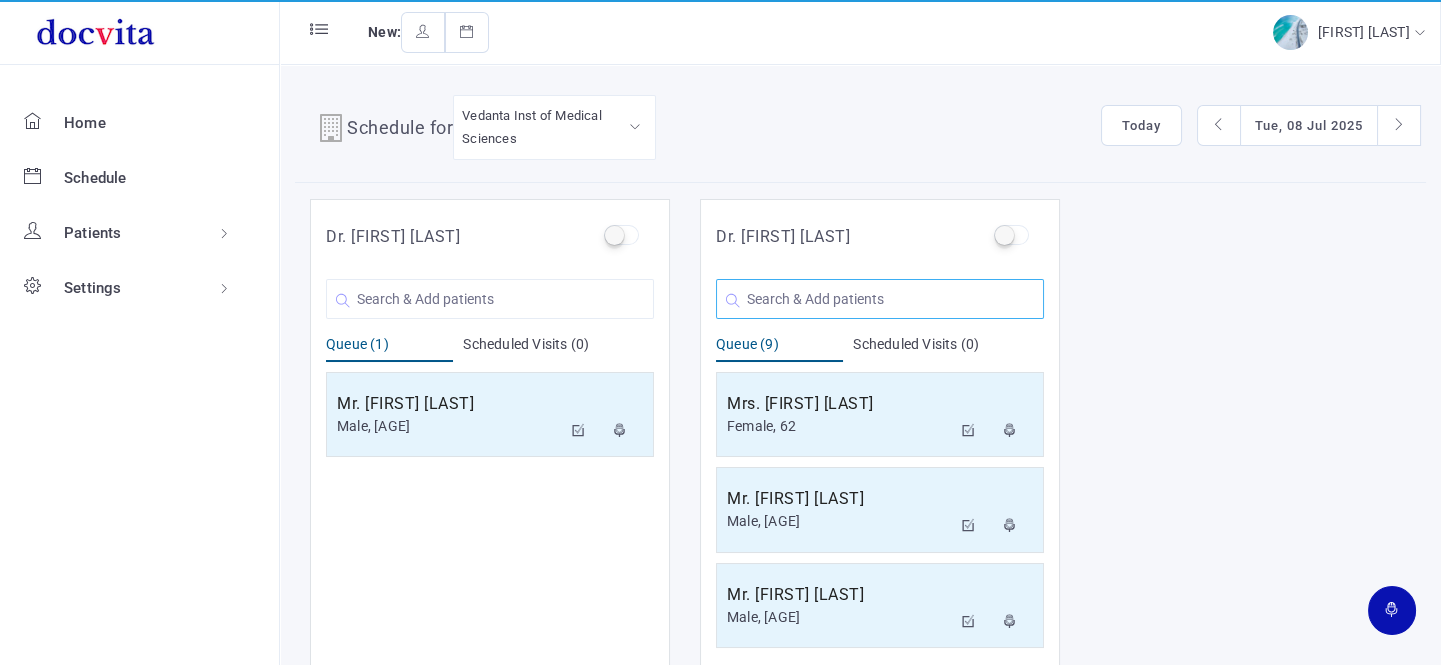 click at bounding box center [490, 299] 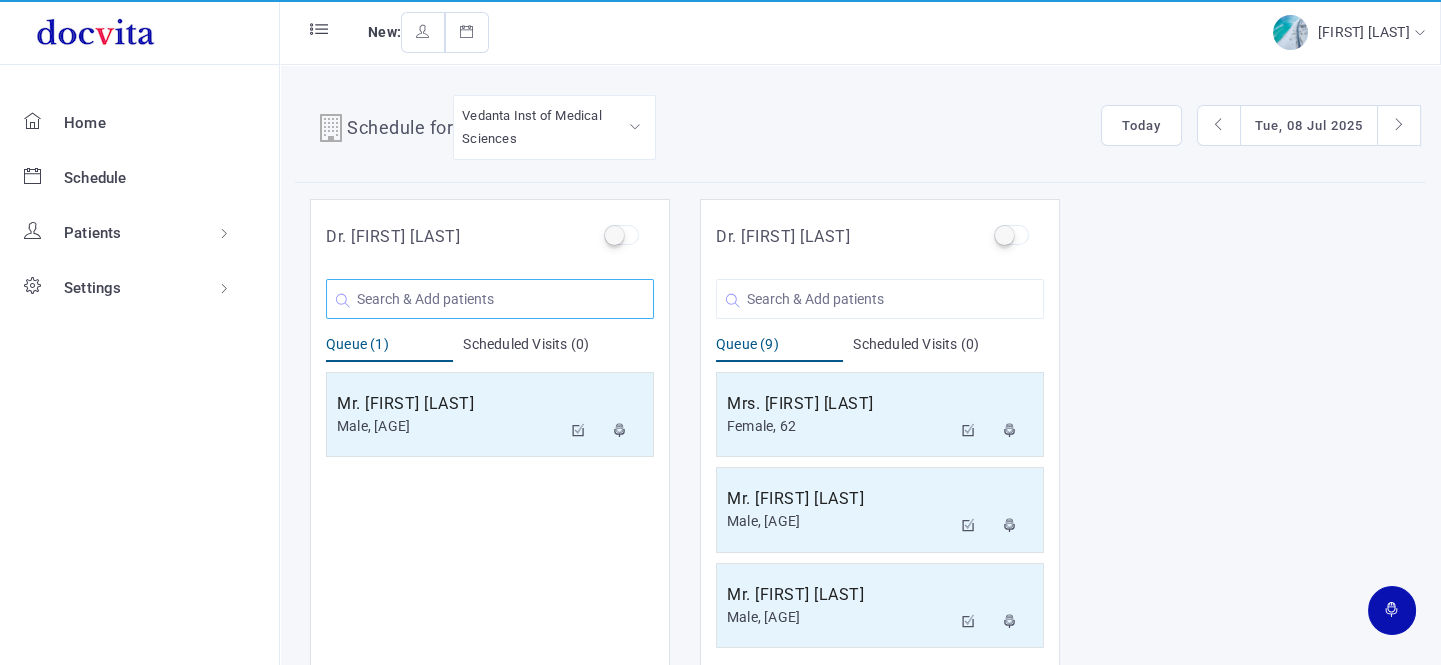 click at bounding box center [490, 299] 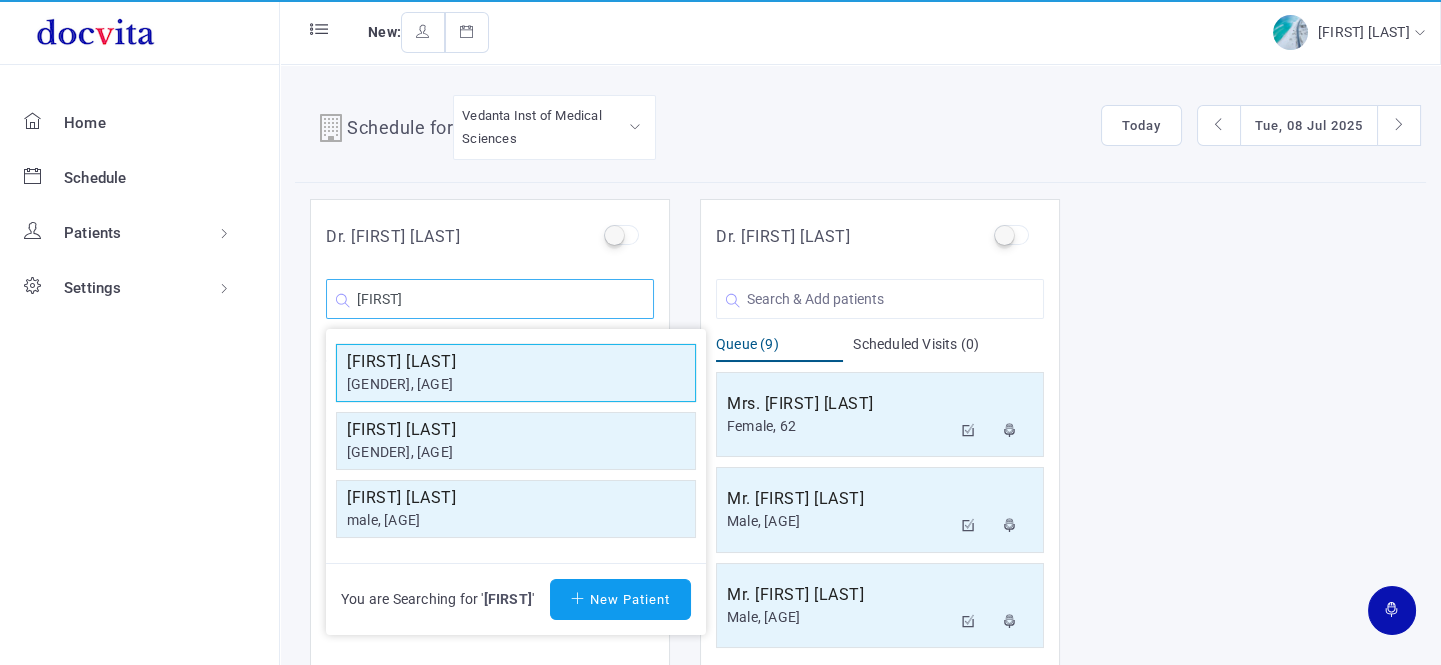 type on "[FIRST]" 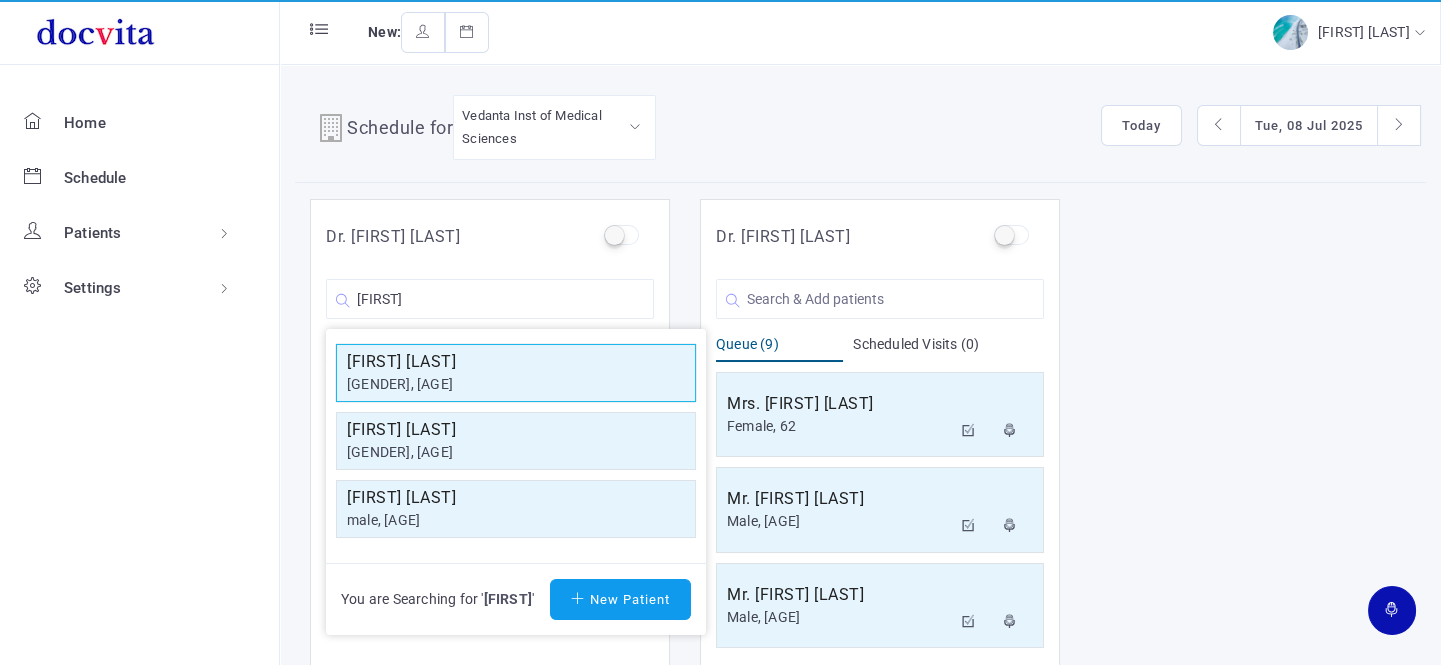 click on "[FIRST] [LAST], male, [AGE]" at bounding box center [516, 373] 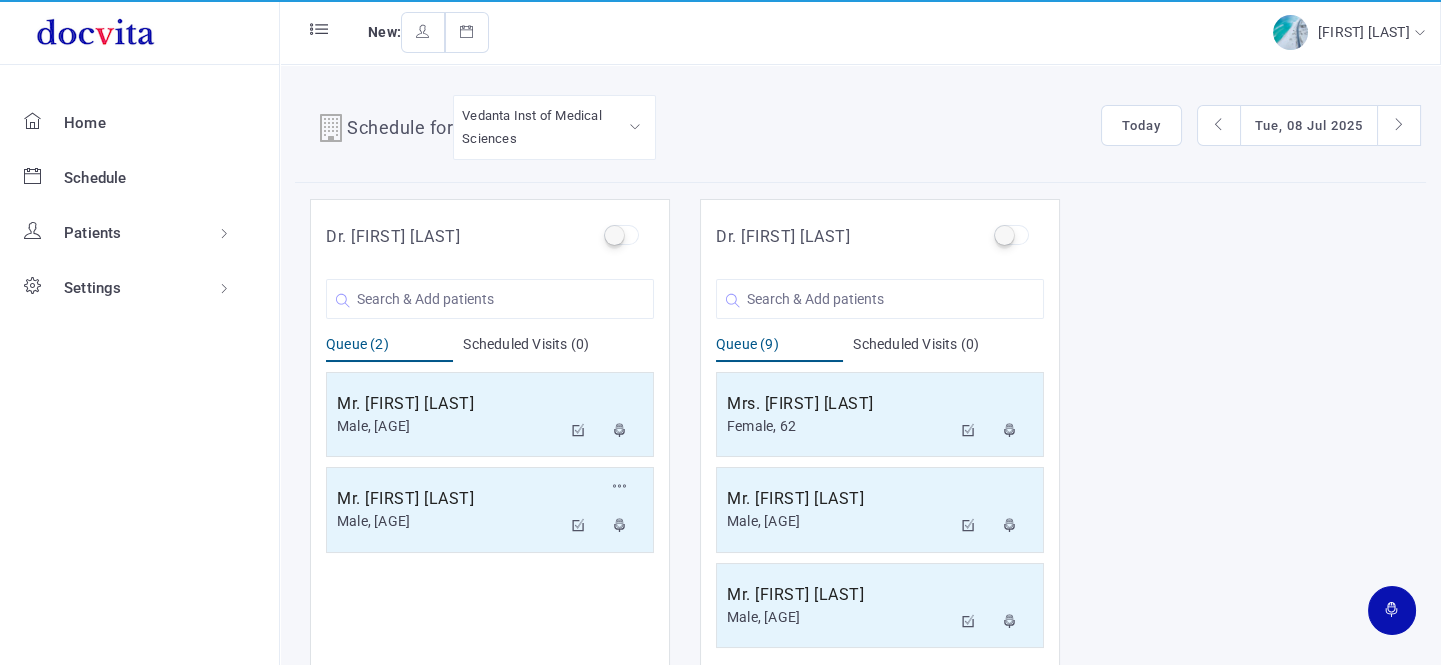 click on "Male, [AGE]" at bounding box center (449, 426) 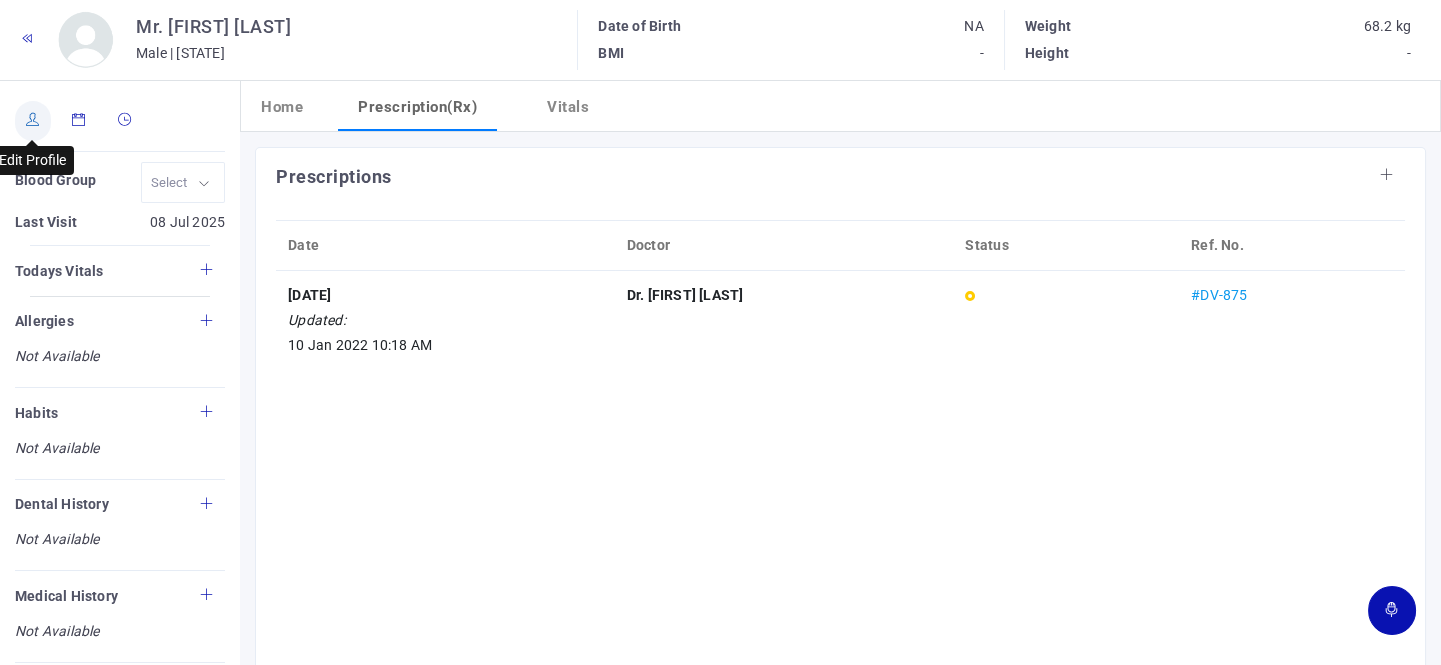 click at bounding box center [33, 121] 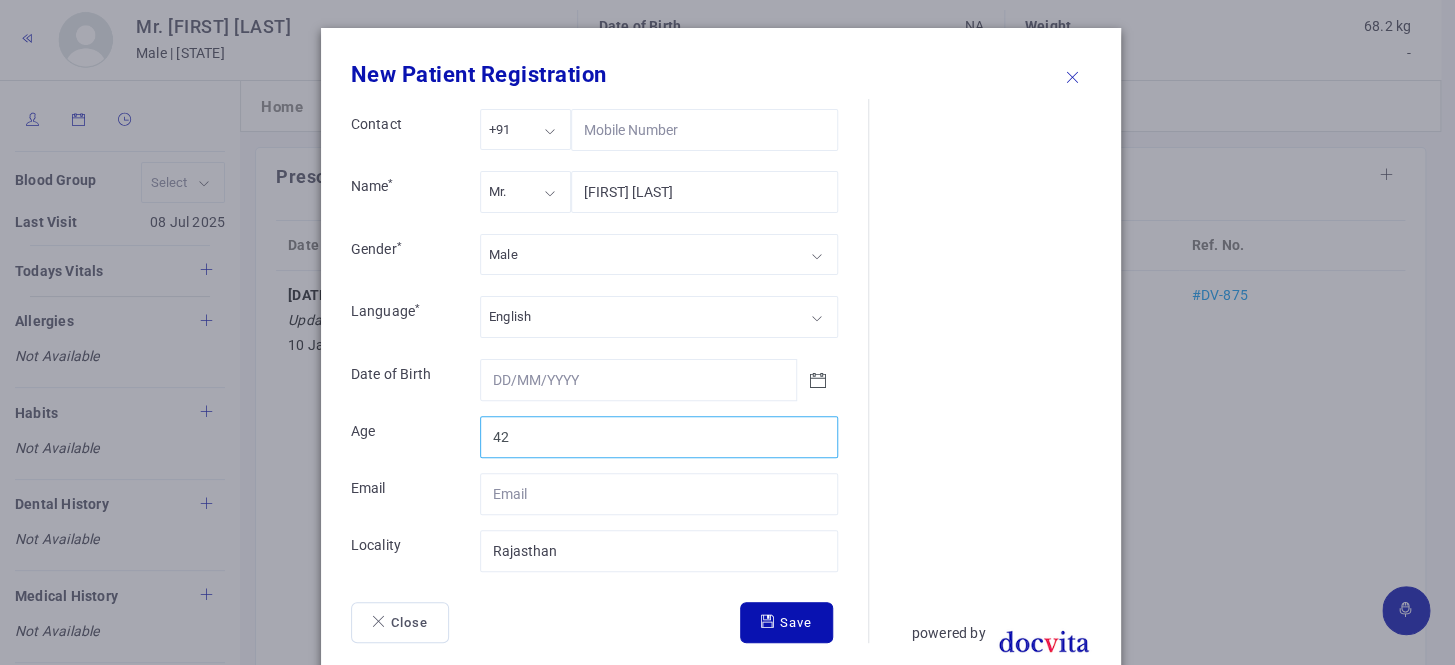 click on "42" at bounding box center [659, 437] 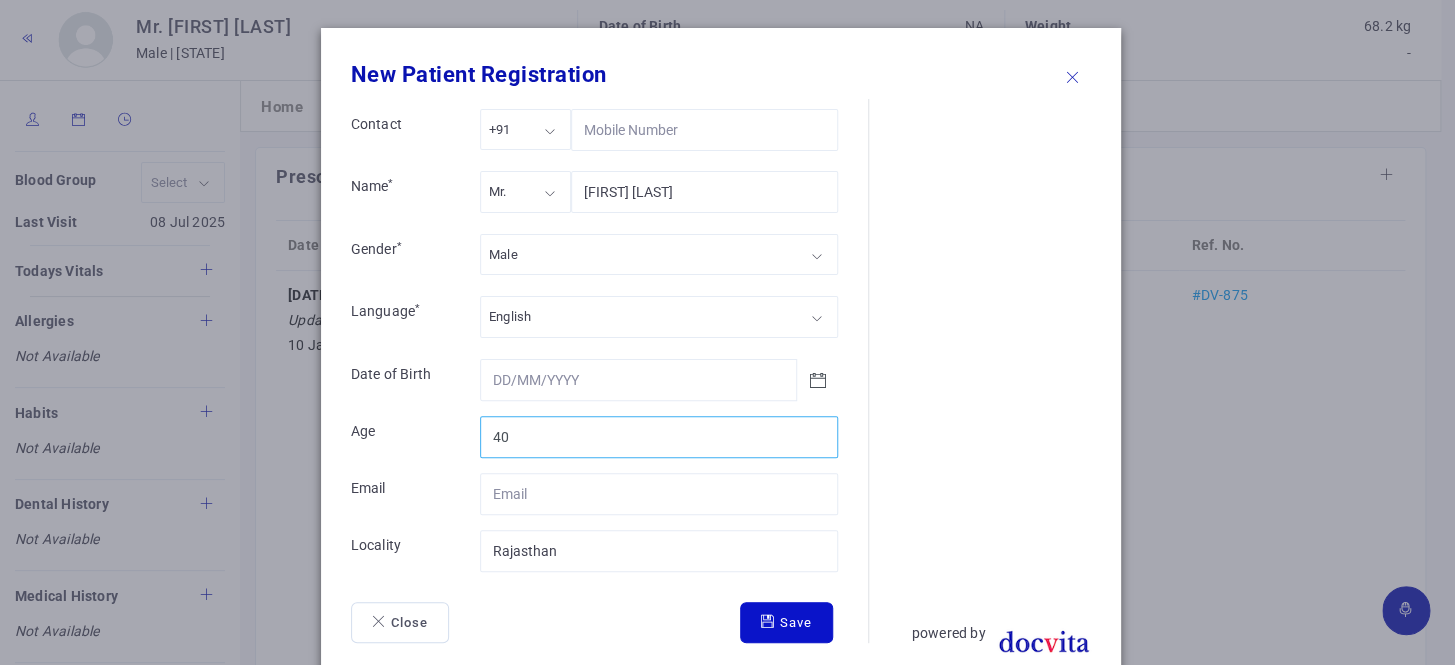 type on "40" 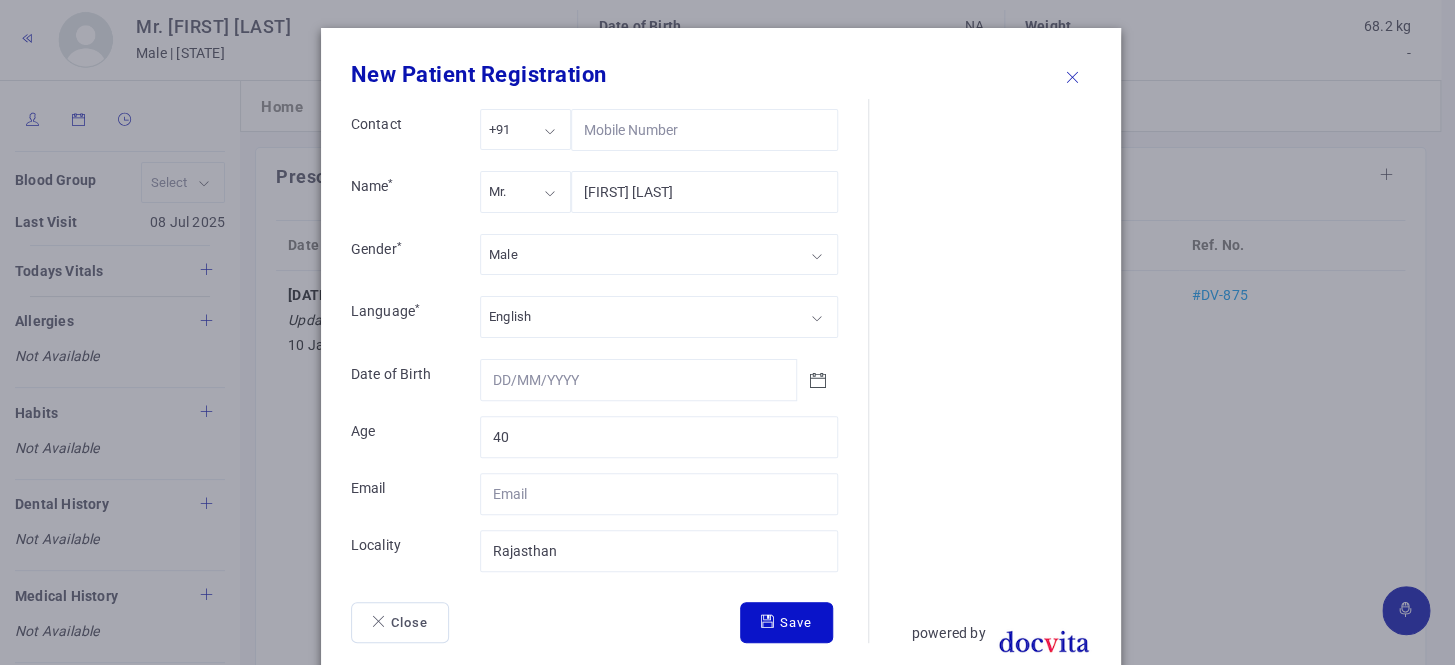 click on "Save" at bounding box center (786, 623) 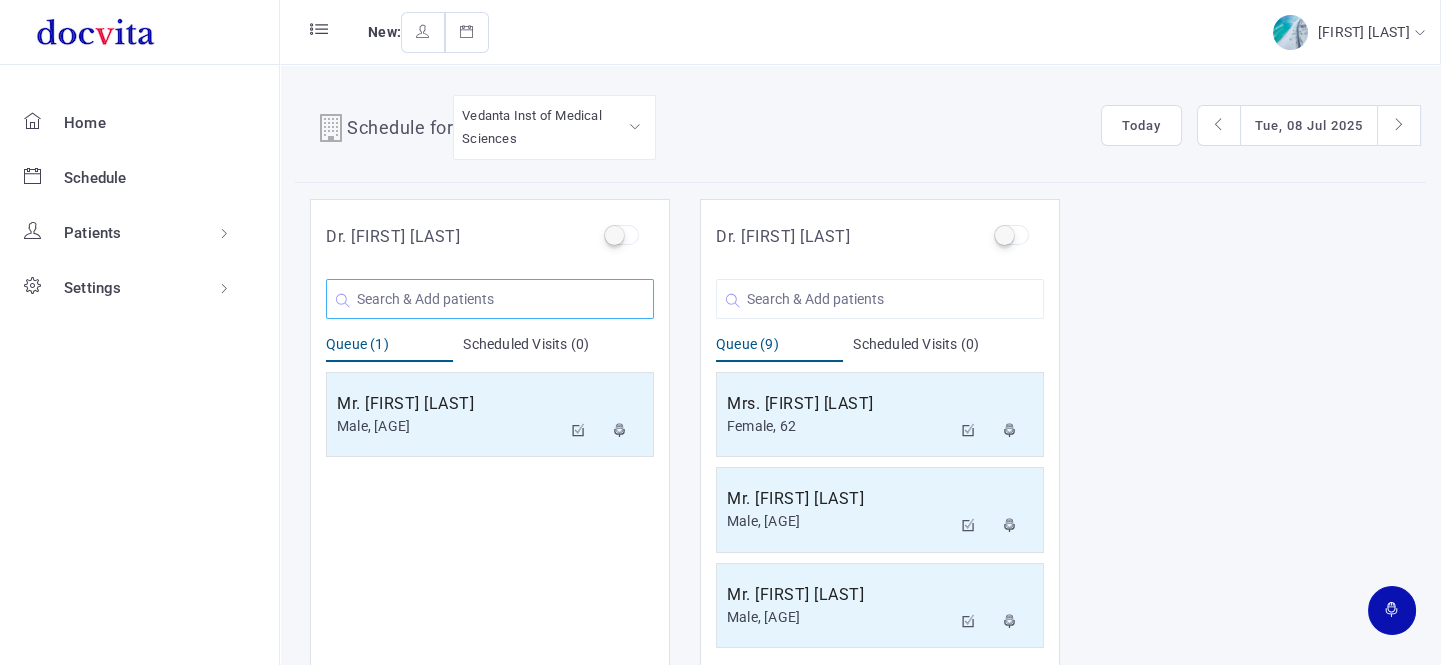 click at bounding box center [490, 299] 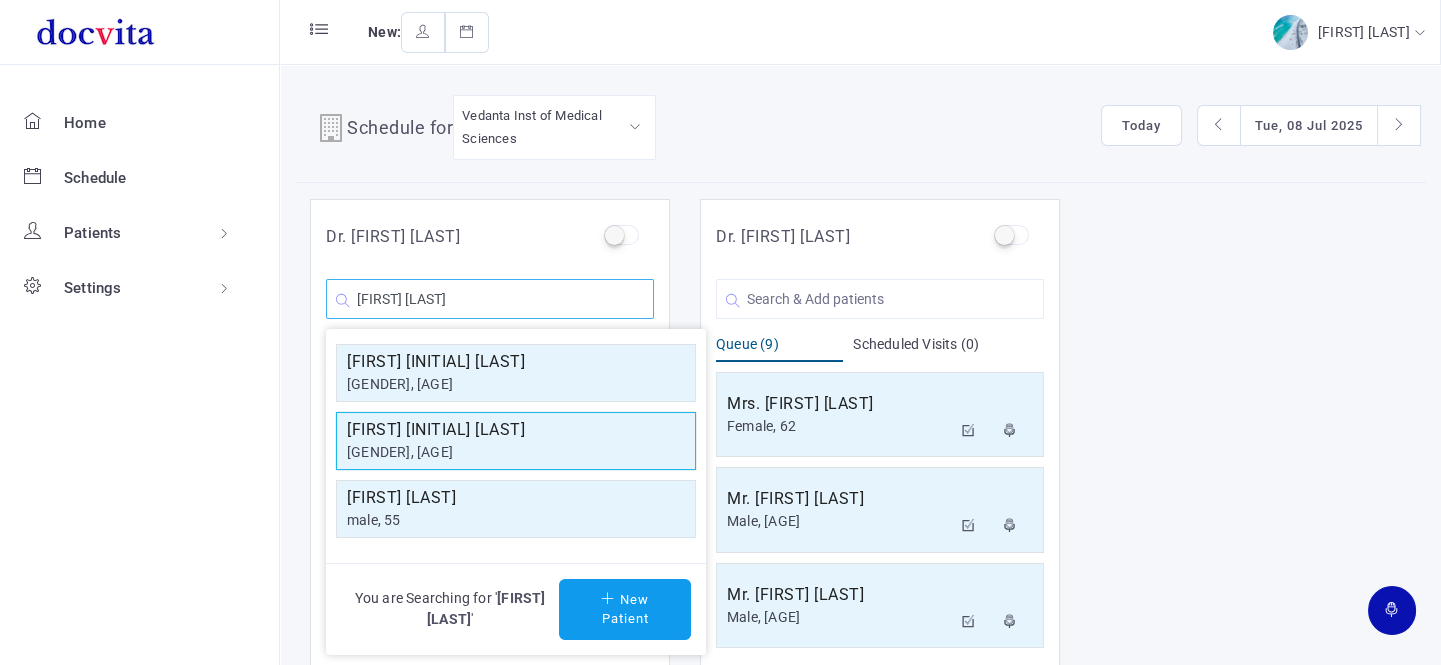 type on "[FIRST] [LAST]" 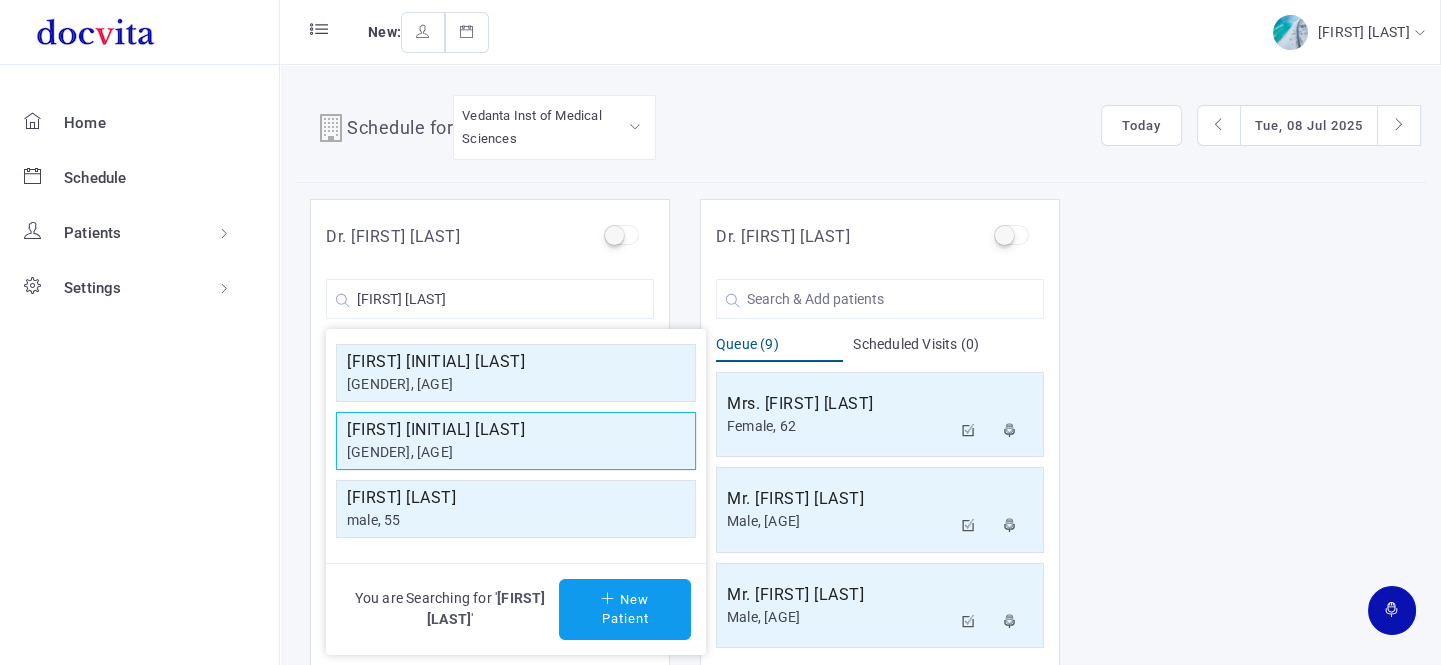 click on "[GENDER], [AGE]" at bounding box center [516, 384] 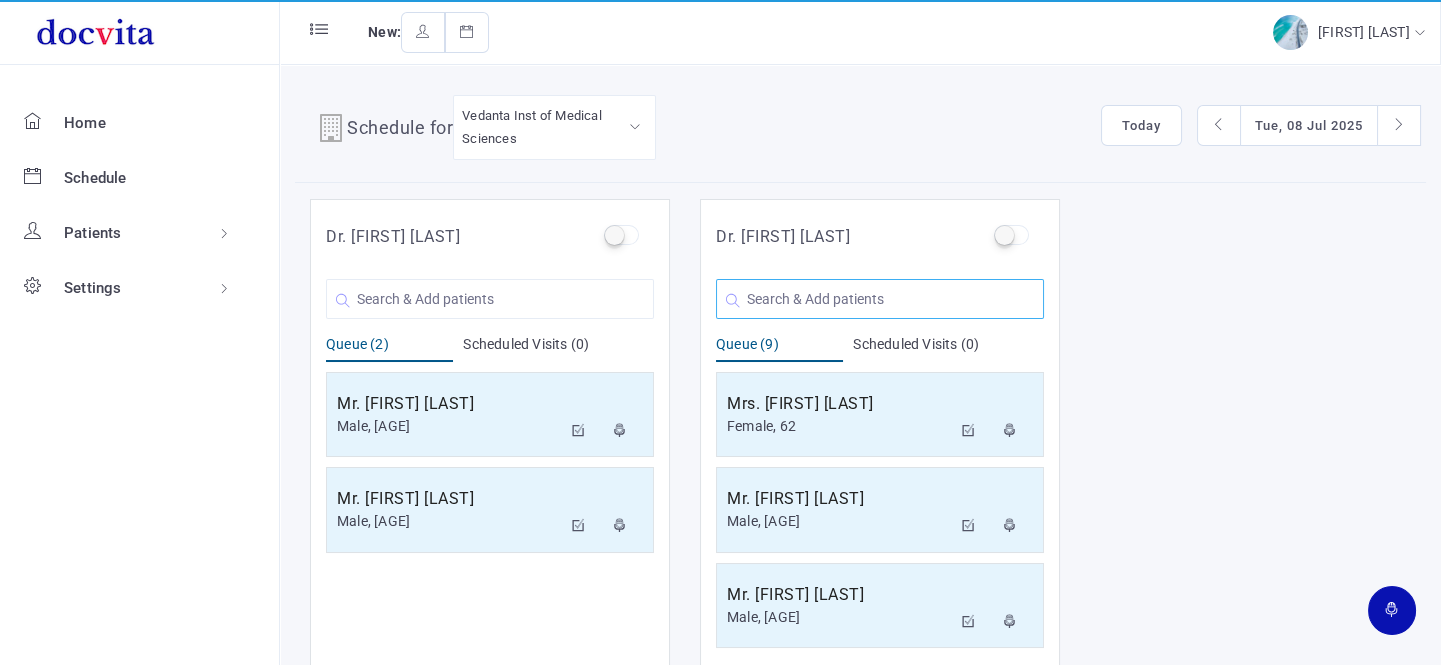 click at bounding box center [880, 299] 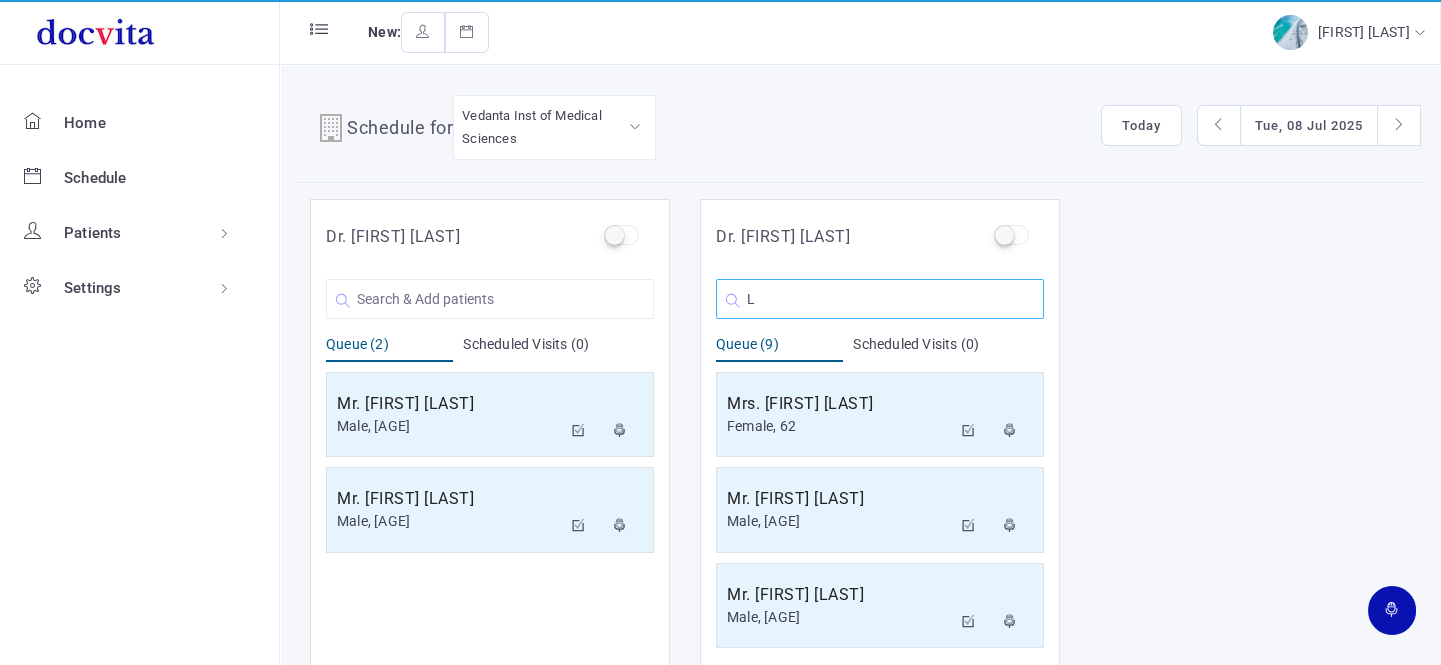 type on "La" 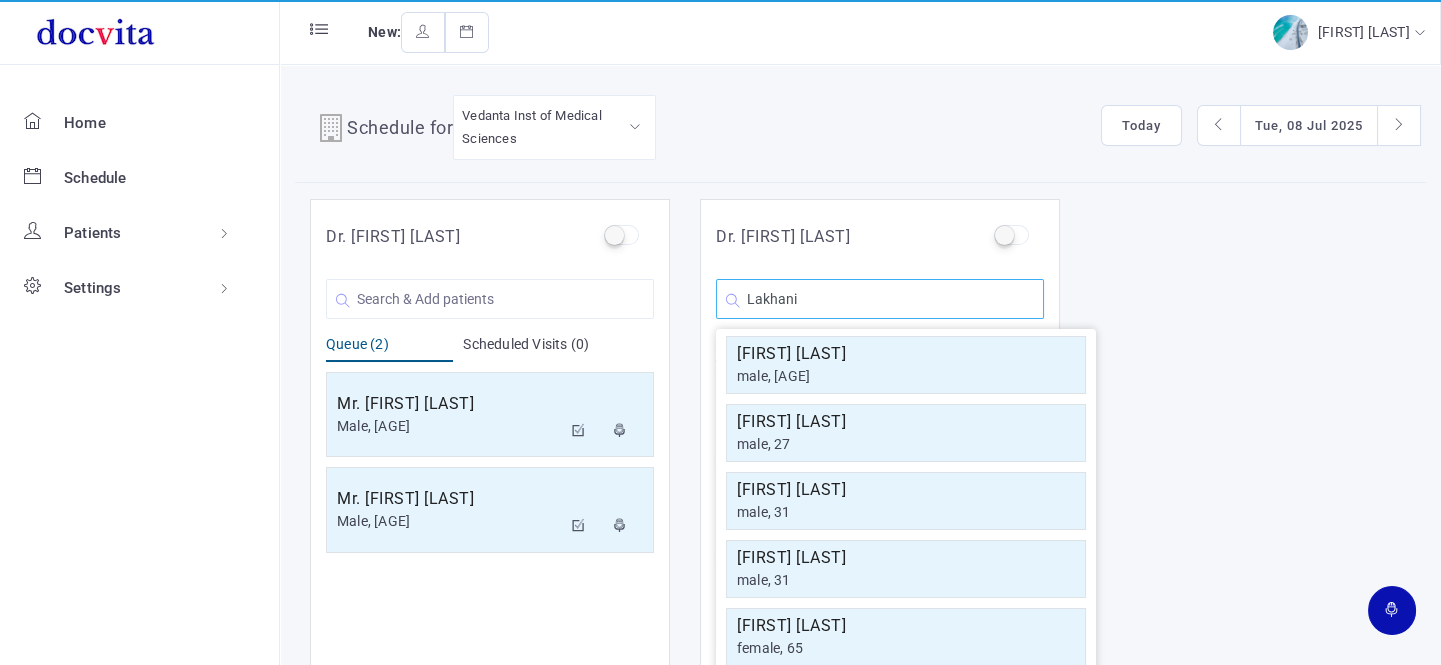 scroll, scrollTop: 358, scrollLeft: 0, axis: vertical 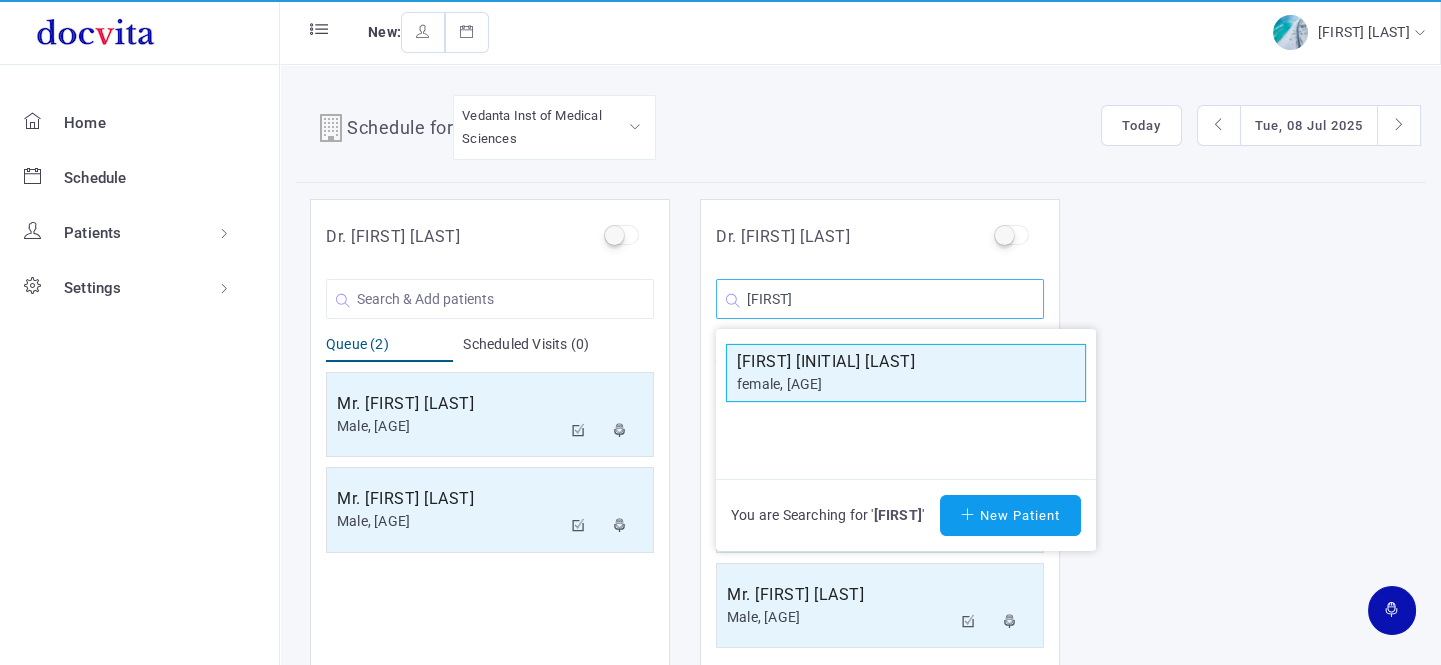 type on "[FIRST]" 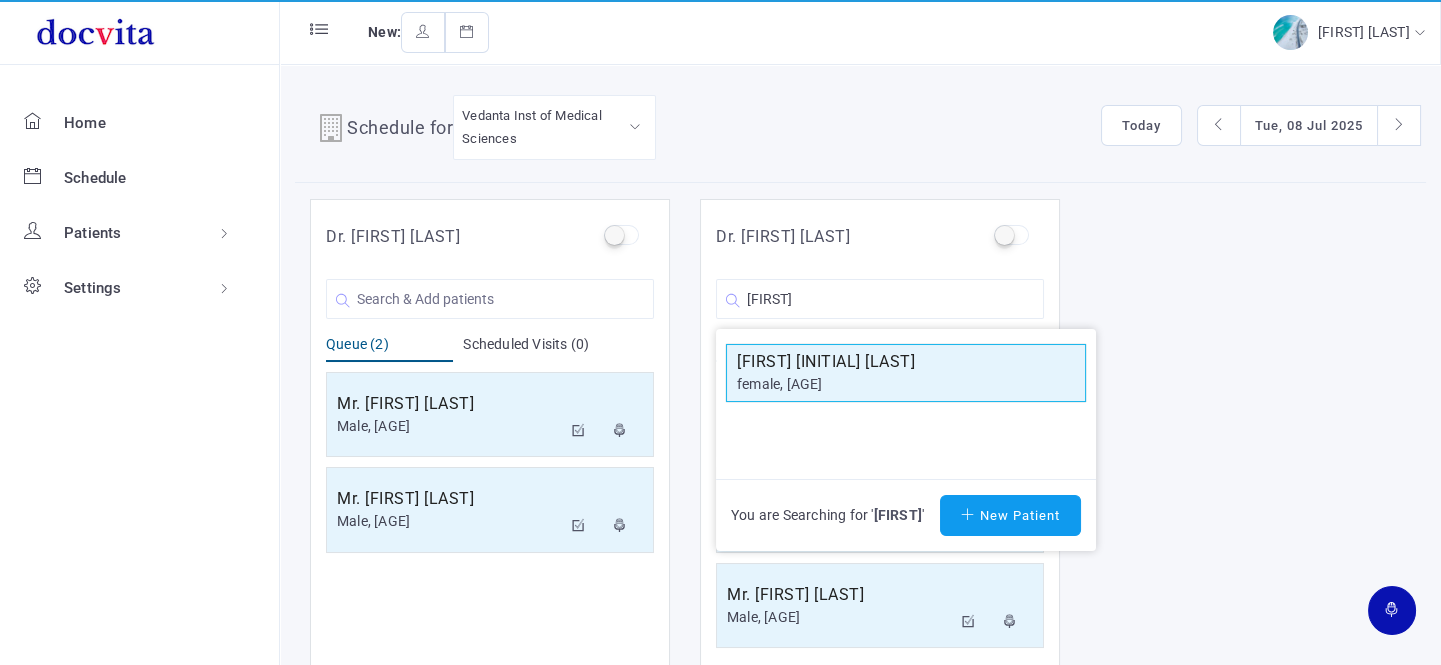 click on "[FIRST] [INITIAL] [LAST]" at bounding box center (906, 362) 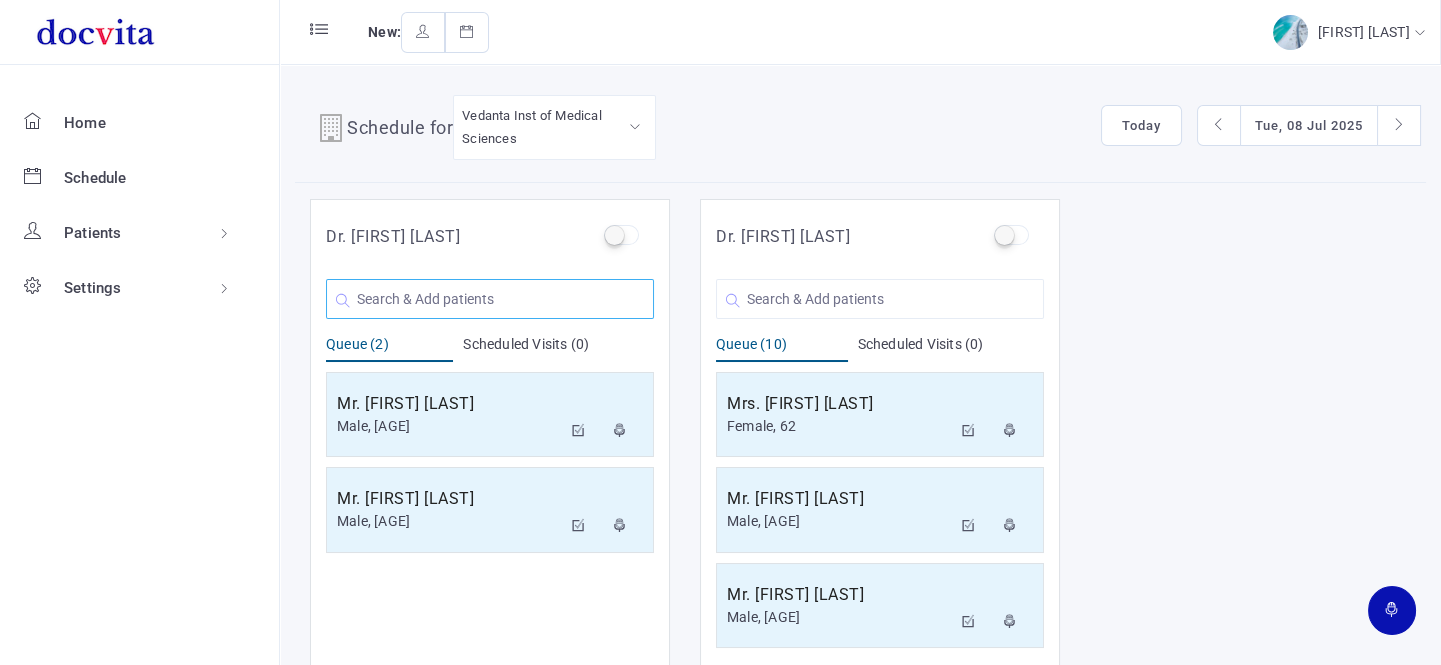 click at bounding box center [490, 299] 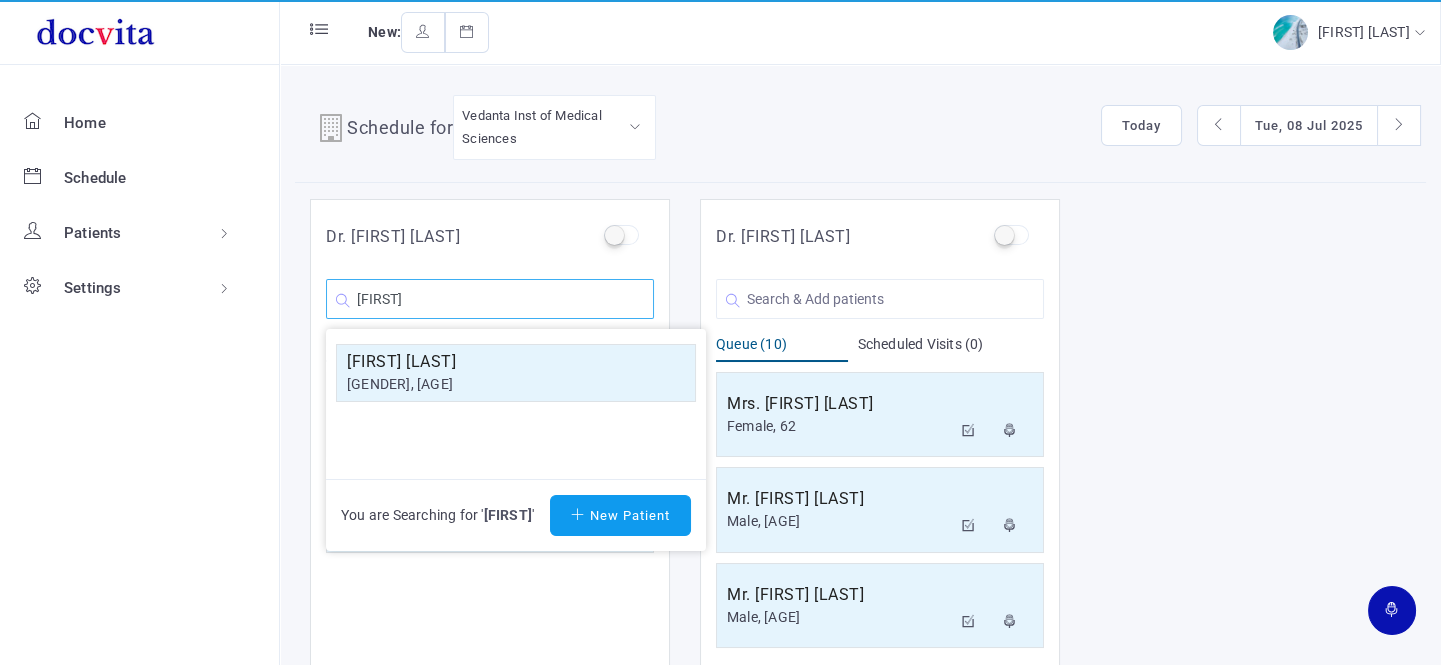 scroll, scrollTop: 0, scrollLeft: 0, axis: both 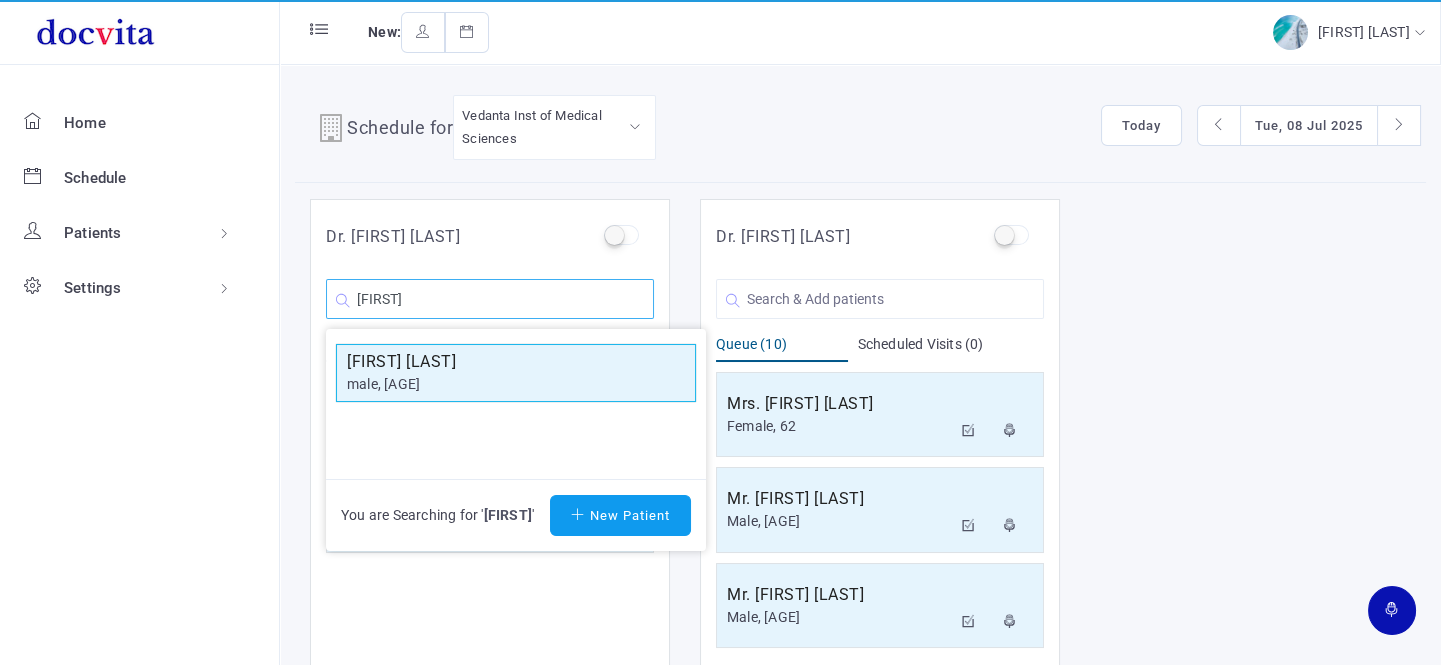 type on "[FIRST]" 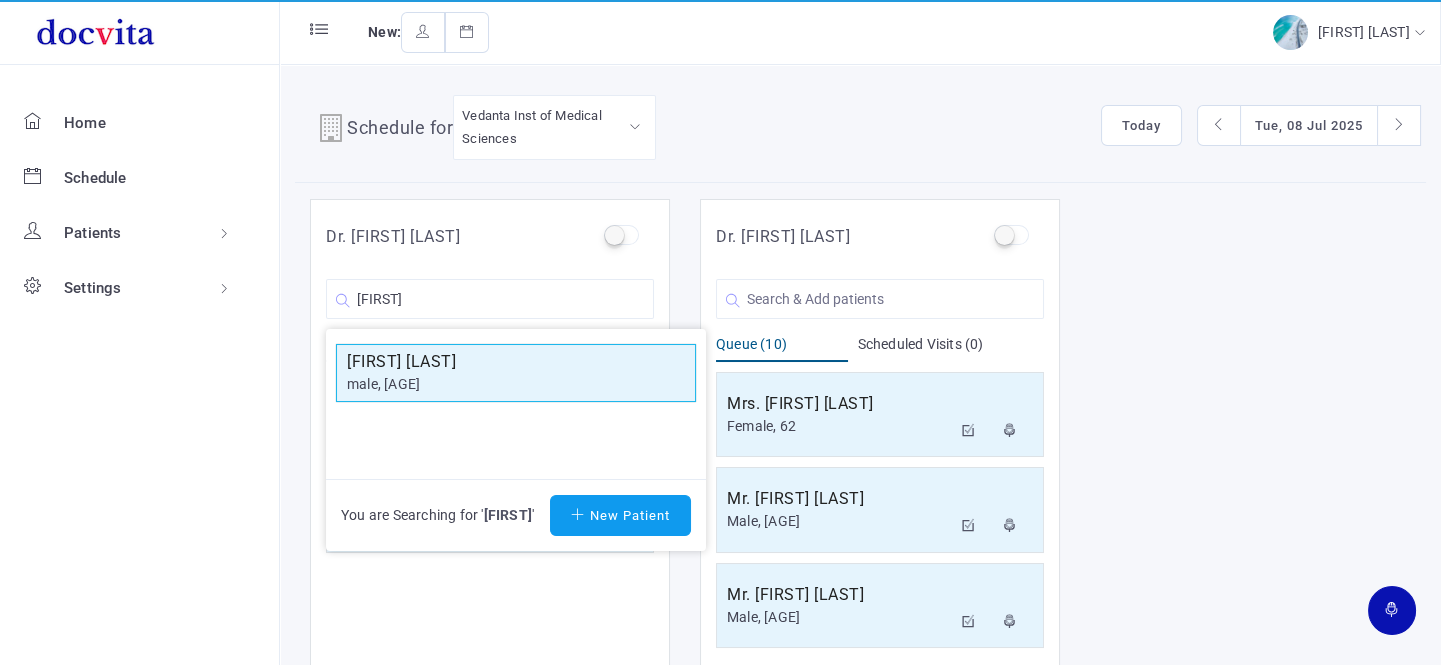 click on "[FIRST] [LAST]" at bounding box center (516, 362) 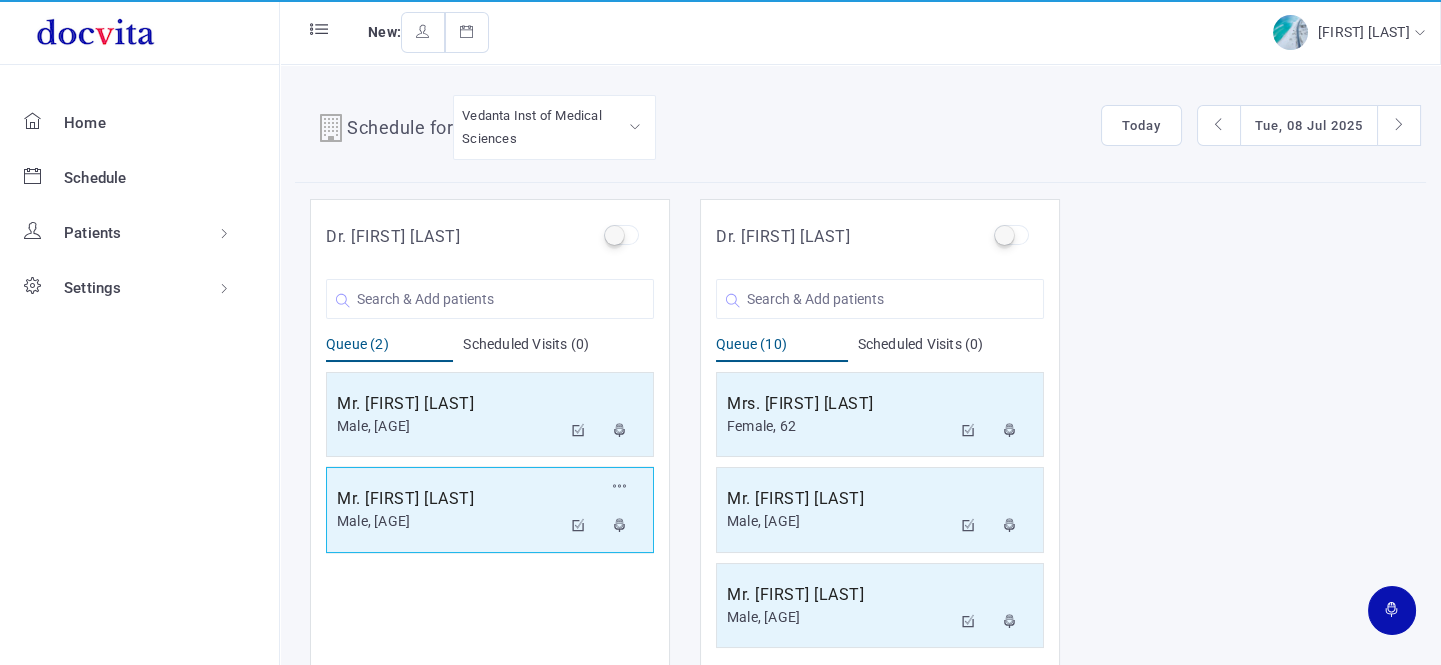 scroll, scrollTop: 16, scrollLeft: 0, axis: vertical 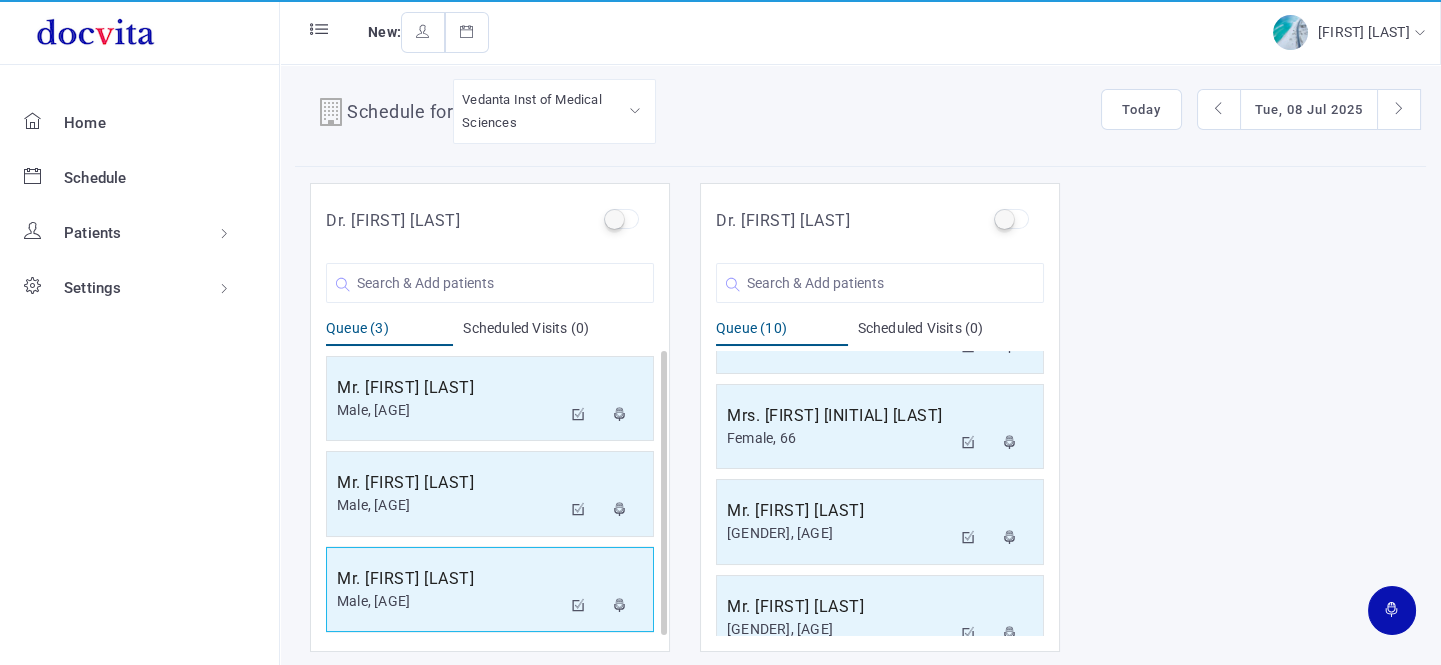 click on "Male, [AGE]" at bounding box center [449, 410] 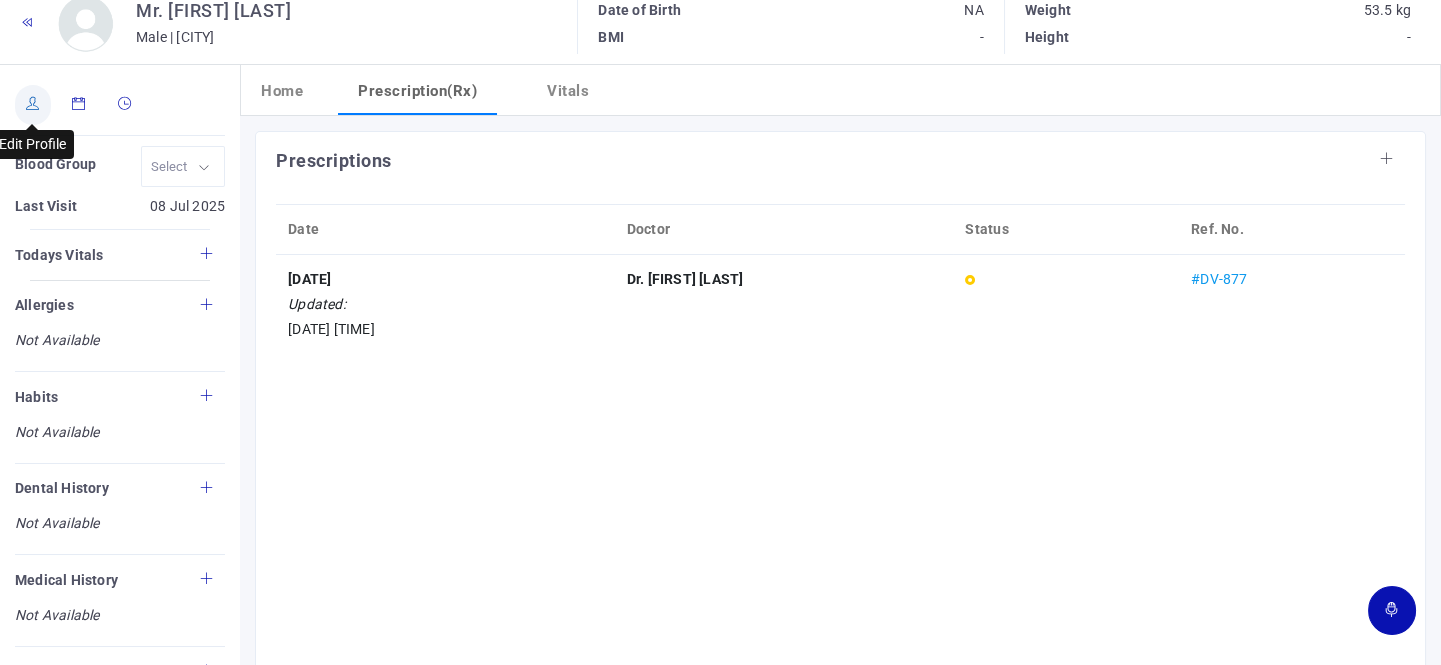 click at bounding box center [33, 103] 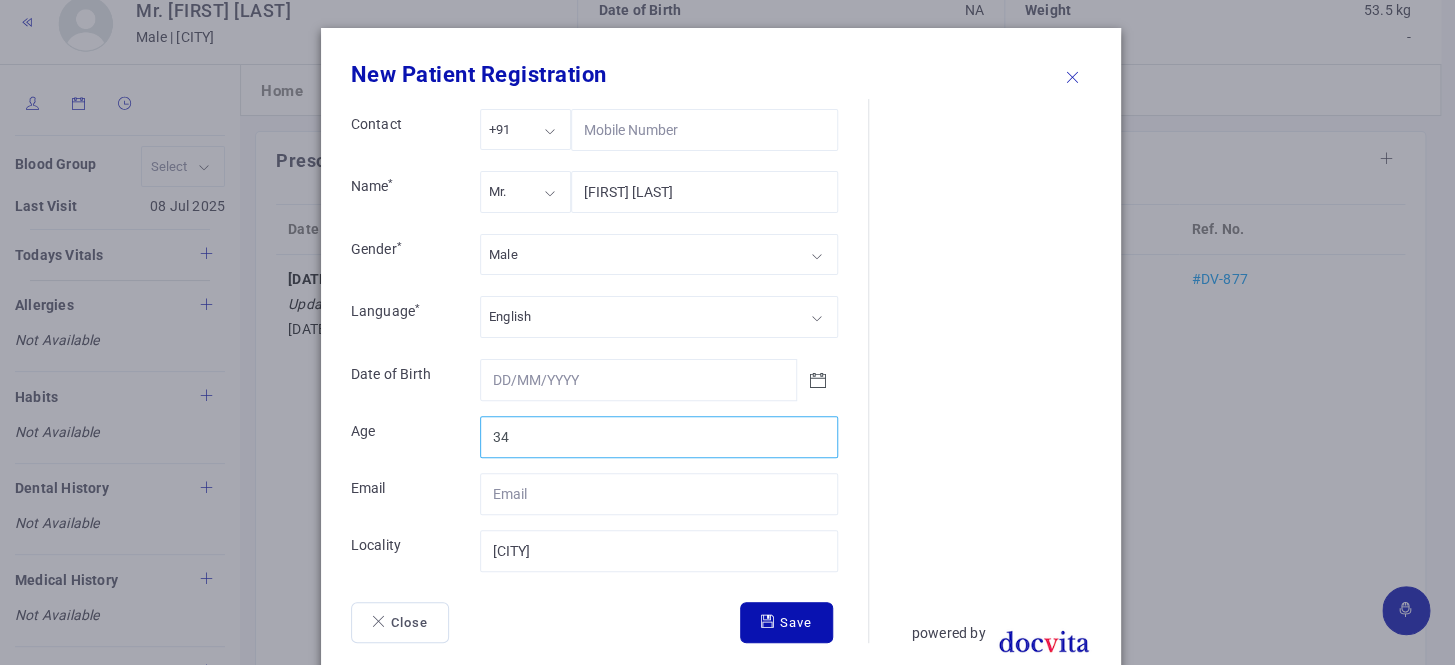 click on "34" at bounding box center [659, 437] 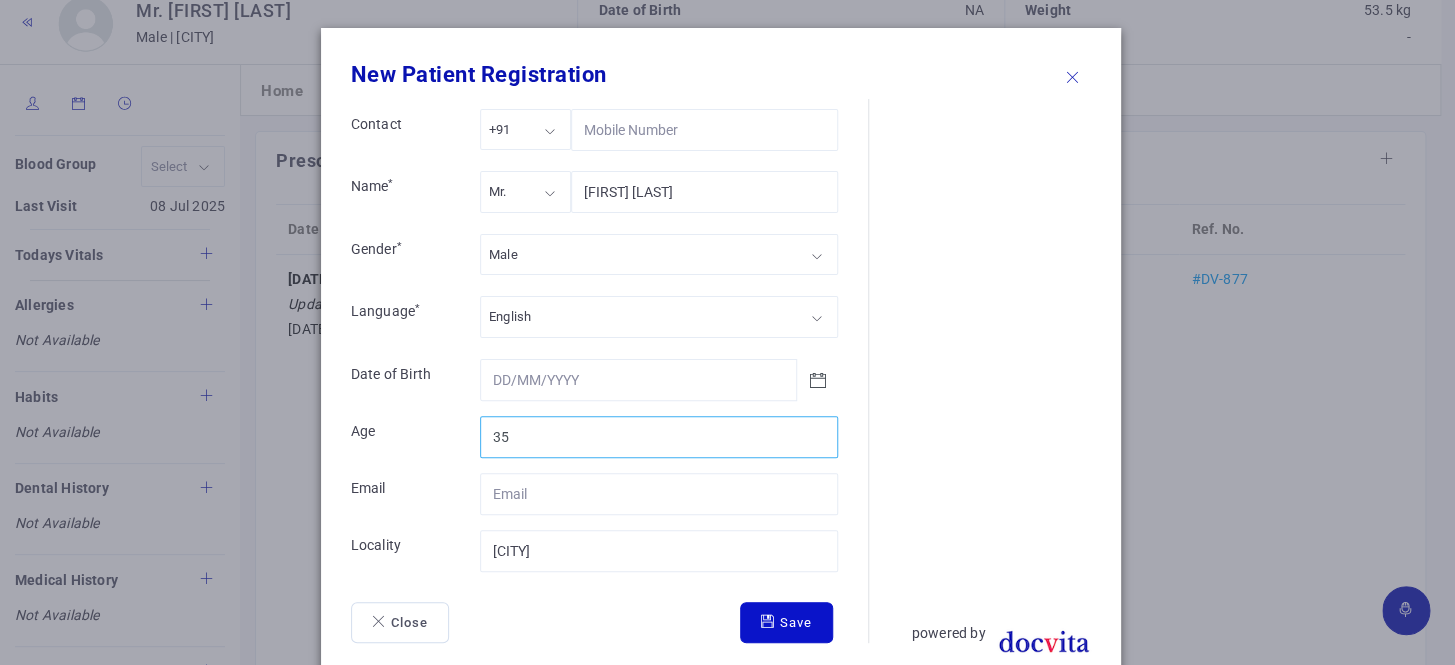 type on "35" 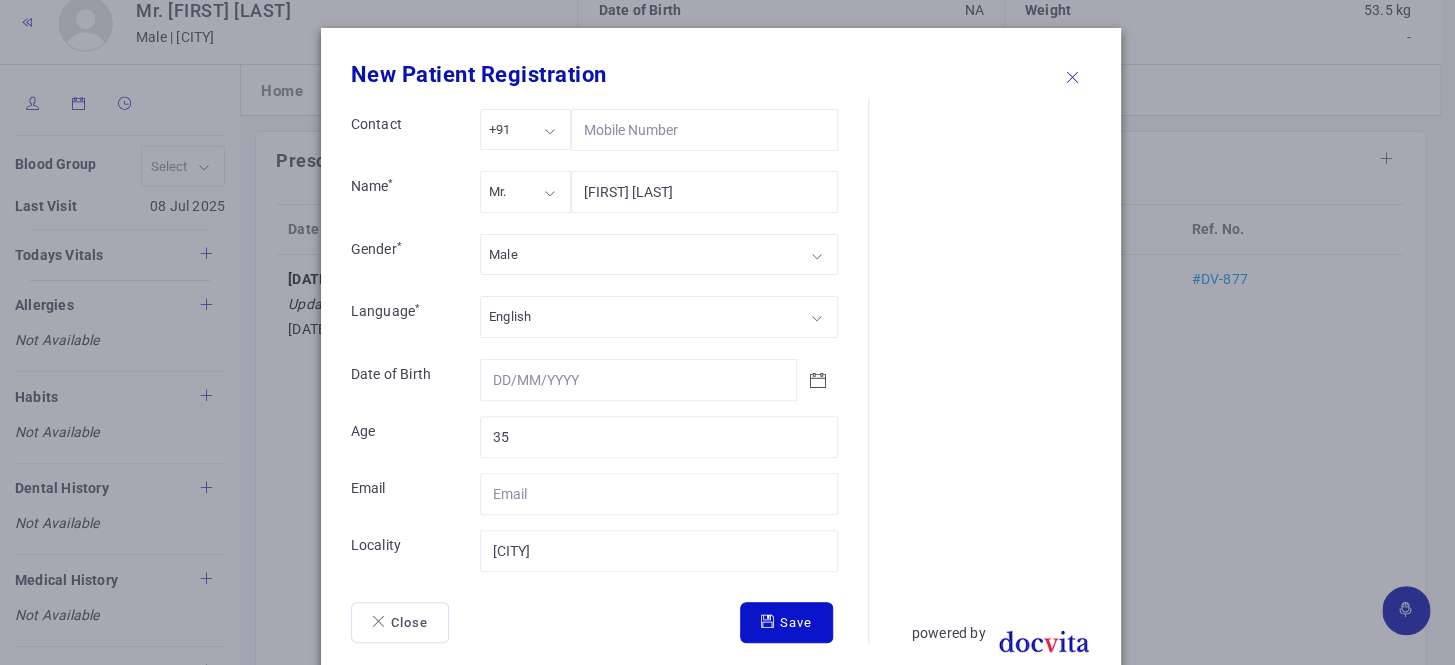 click at bounding box center [770, 621] 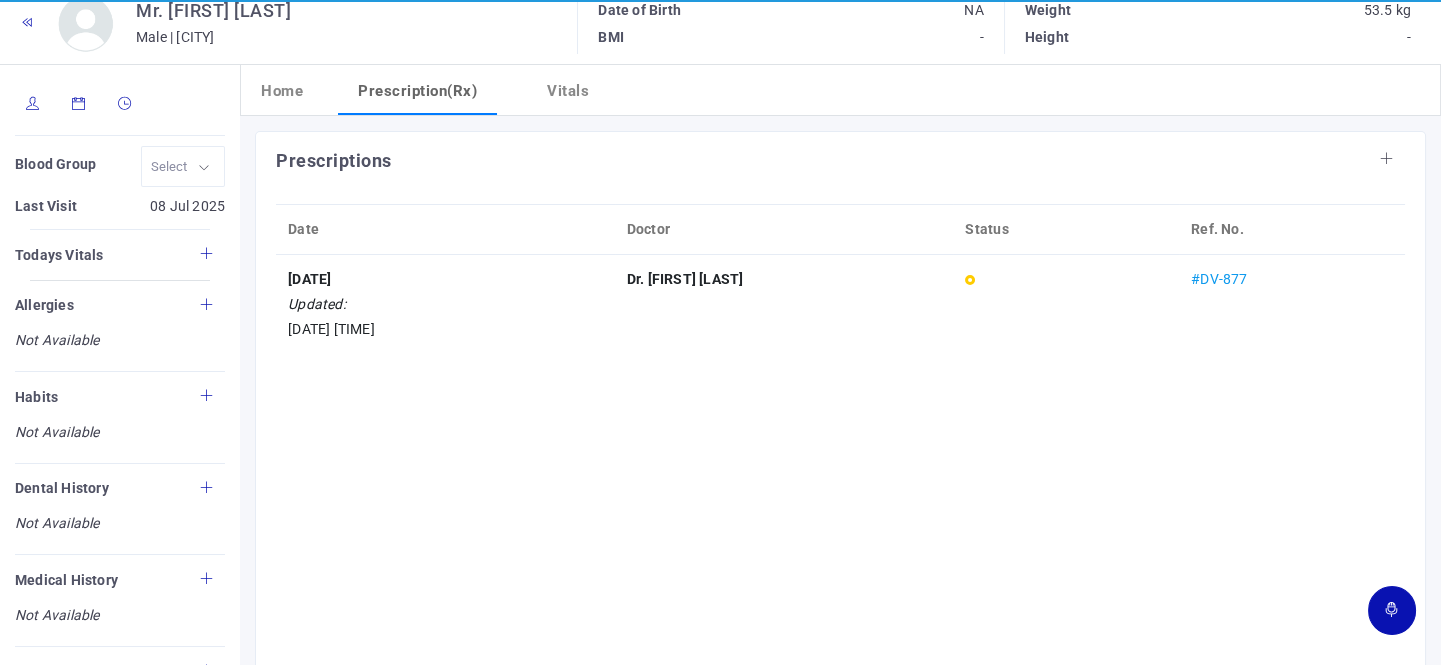 scroll, scrollTop: 0, scrollLeft: 0, axis: both 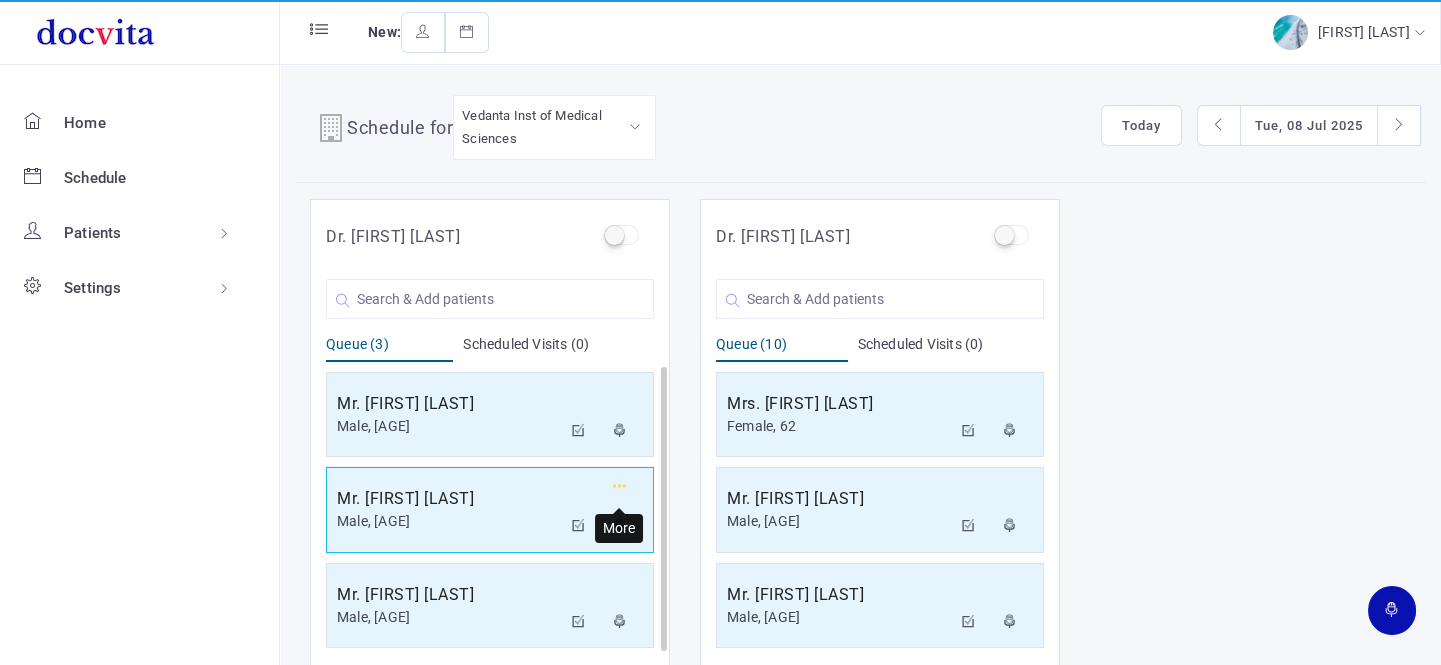 click at bounding box center [620, 486] 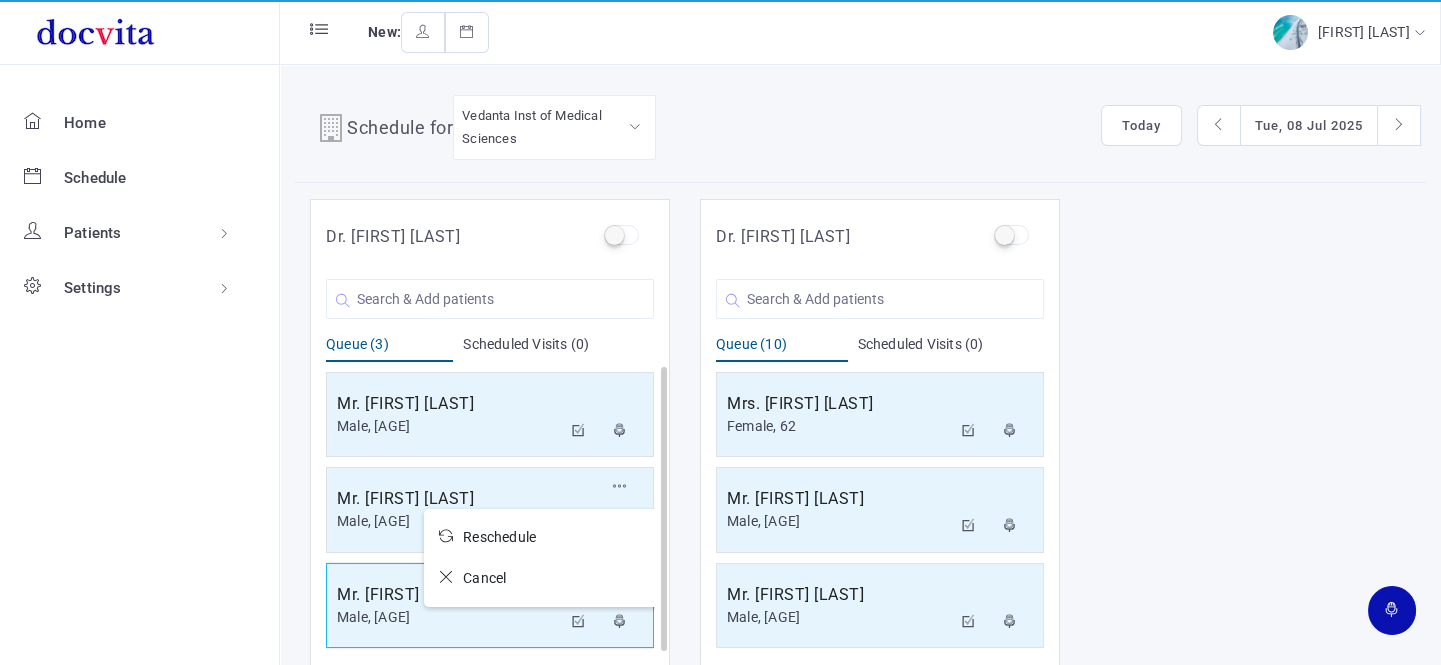 click on "Cancel" at bounding box center [499, 537] 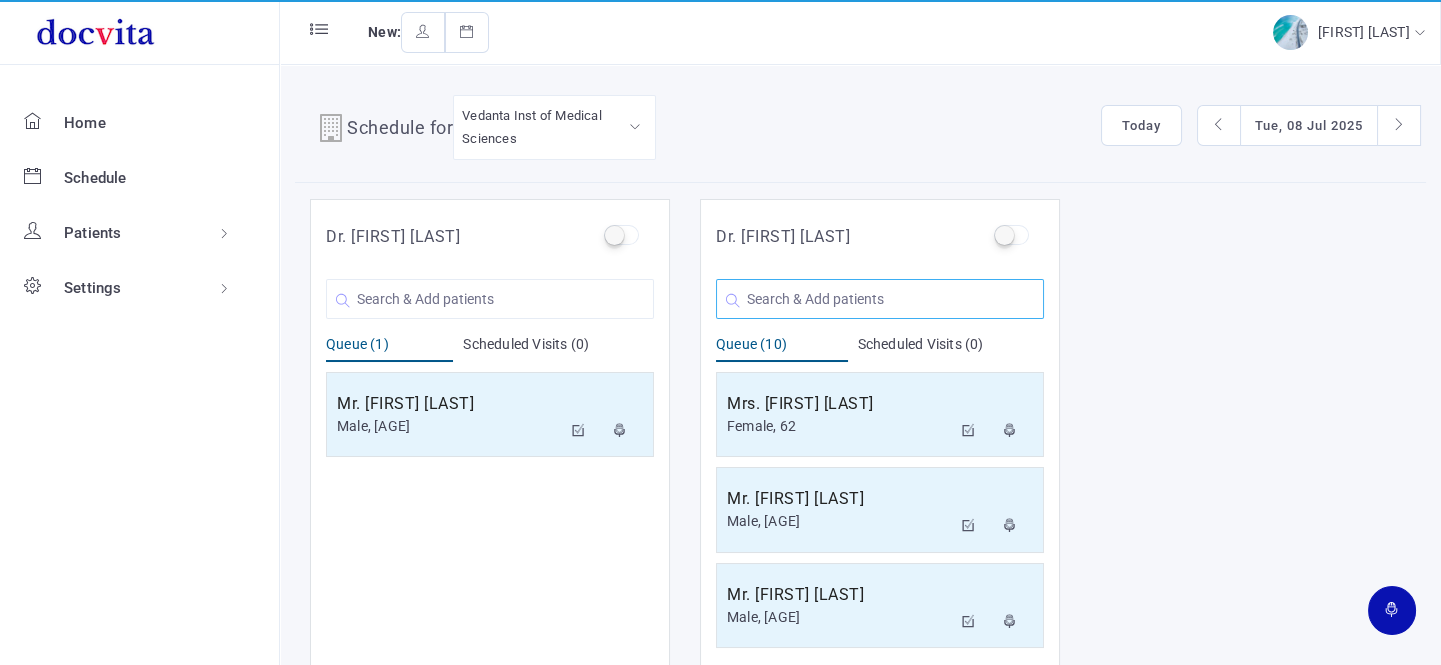 click at bounding box center (490, 299) 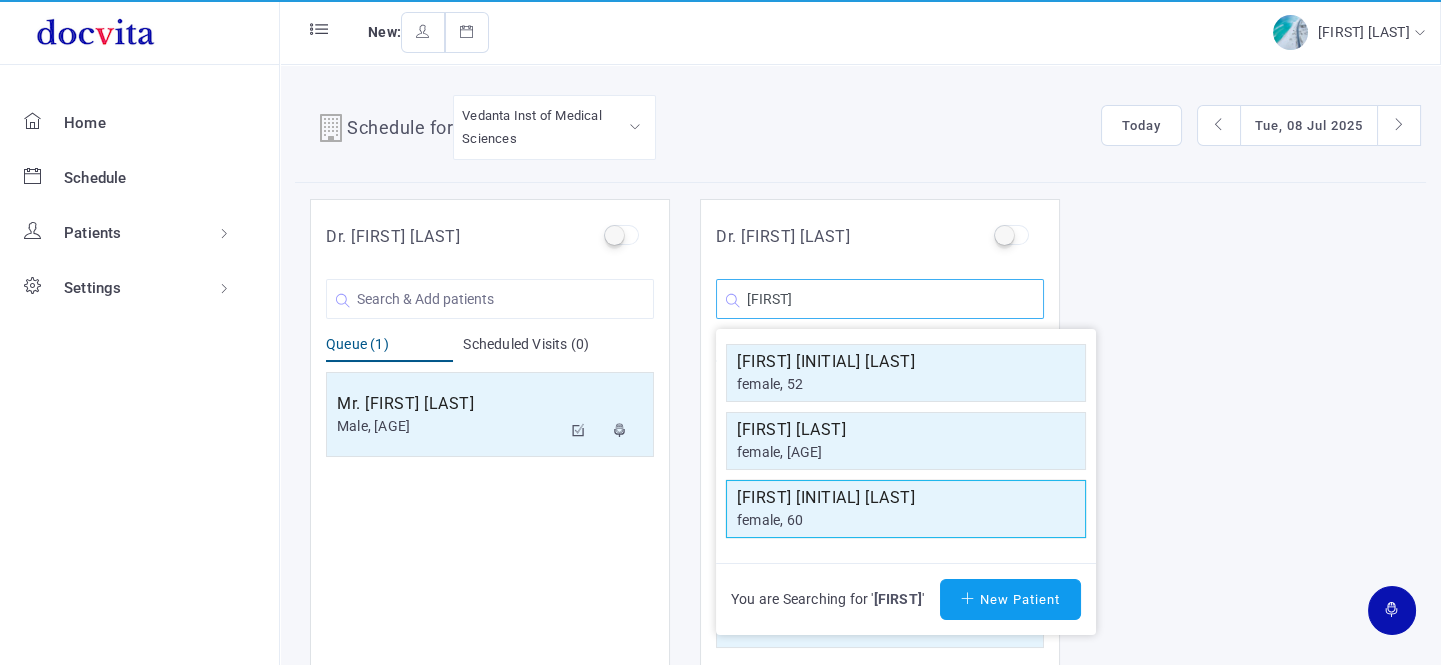 type on "[FIRST]" 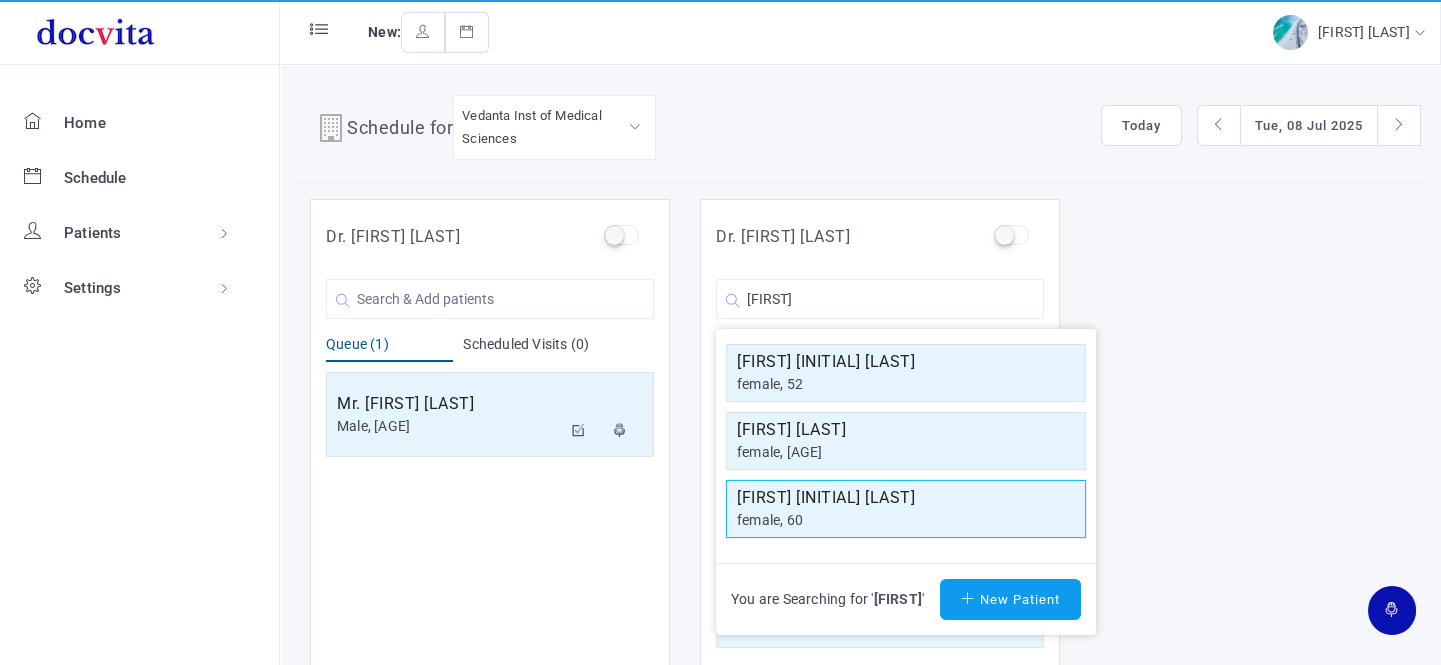 click on "[FIRST] [INITIAL] [LAST]" at bounding box center [906, 362] 